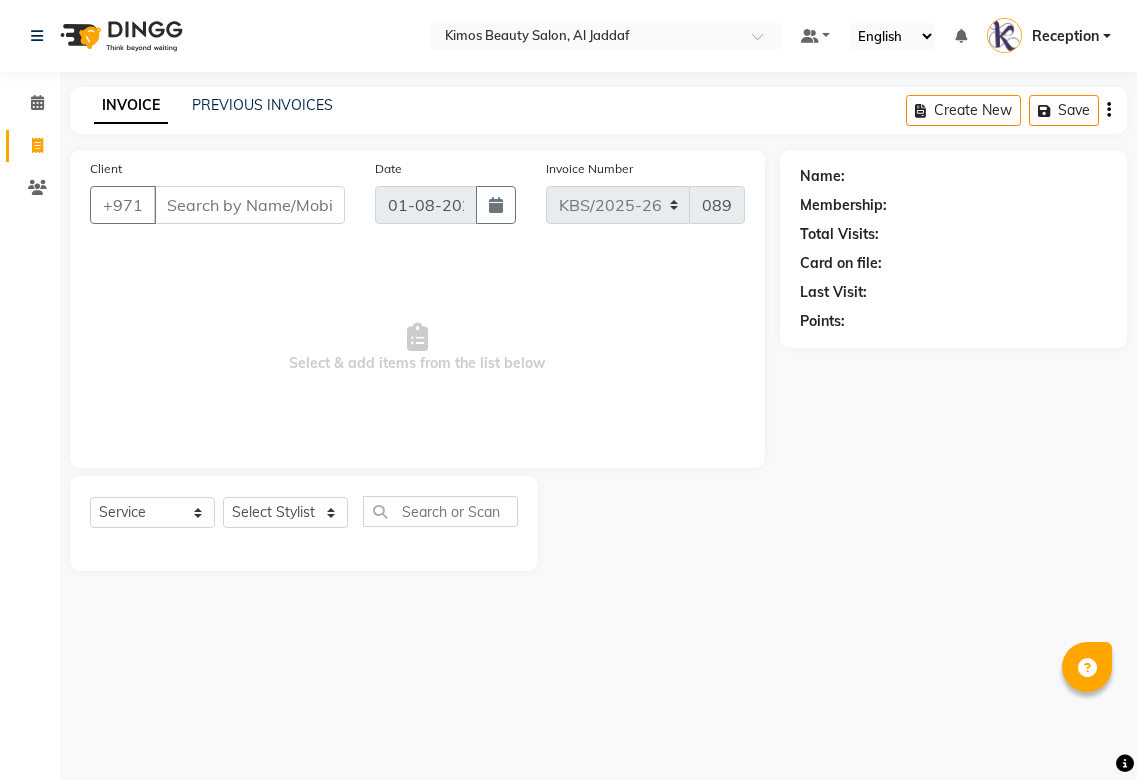 select on "service" 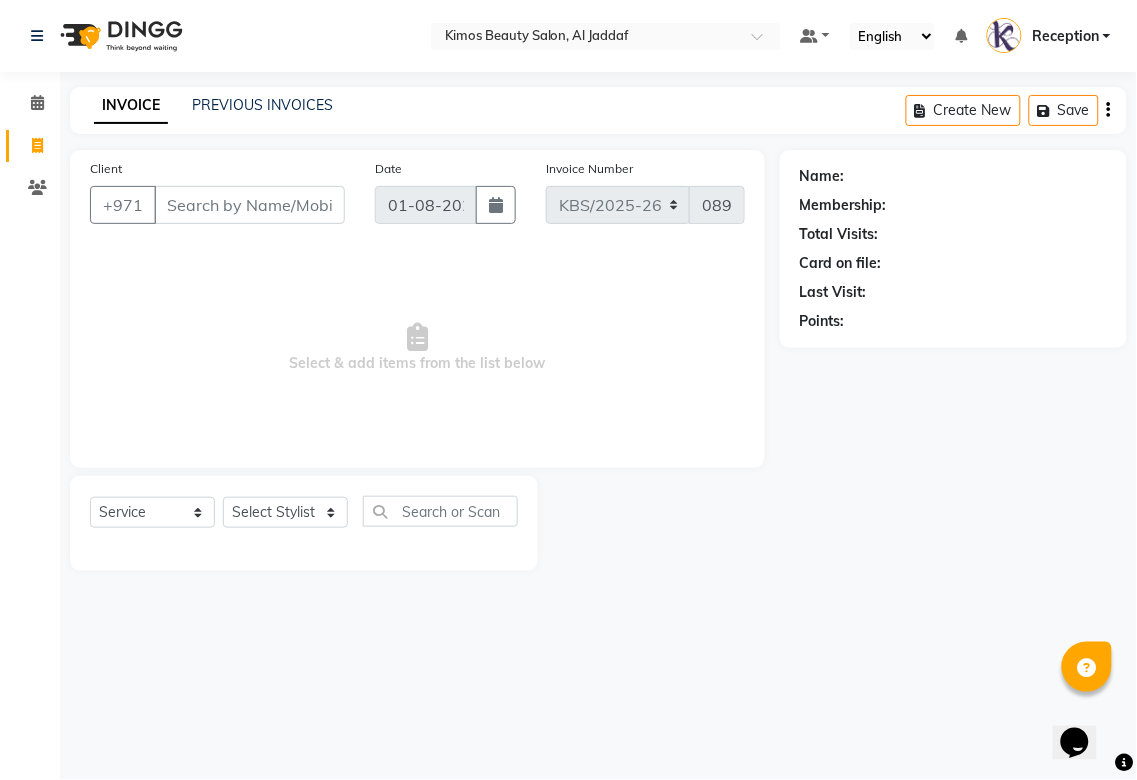 scroll, scrollTop: 0, scrollLeft: 0, axis: both 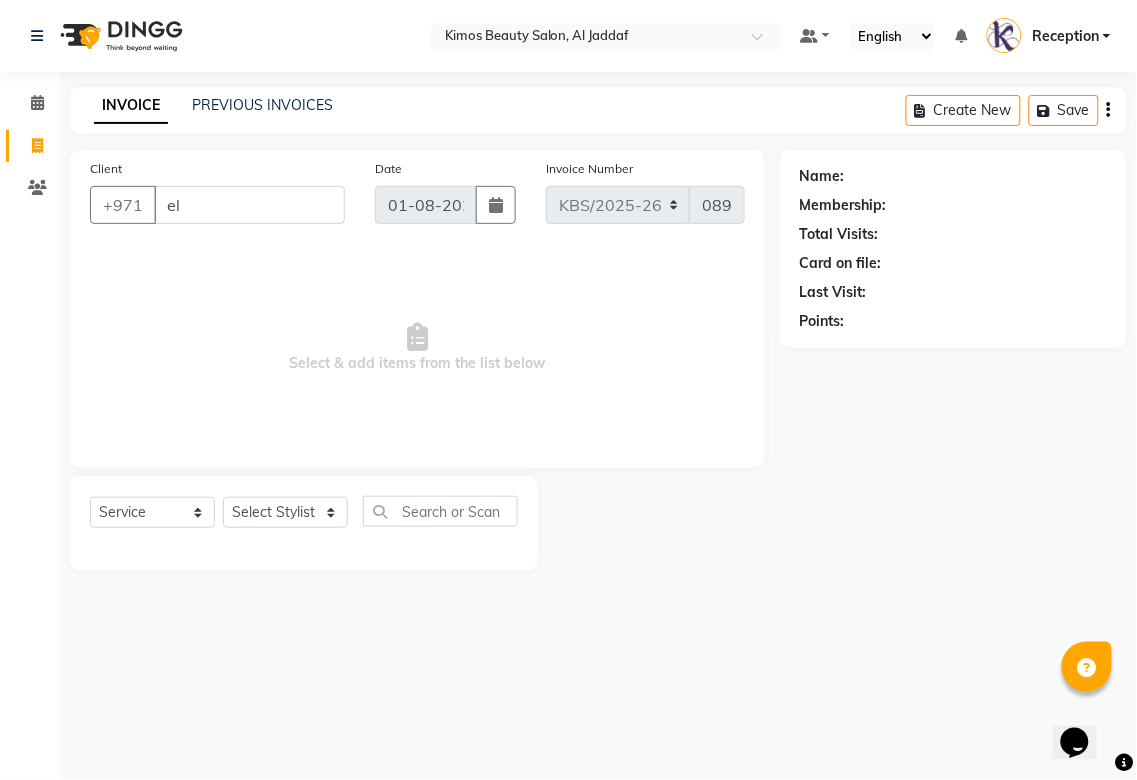 type on "e" 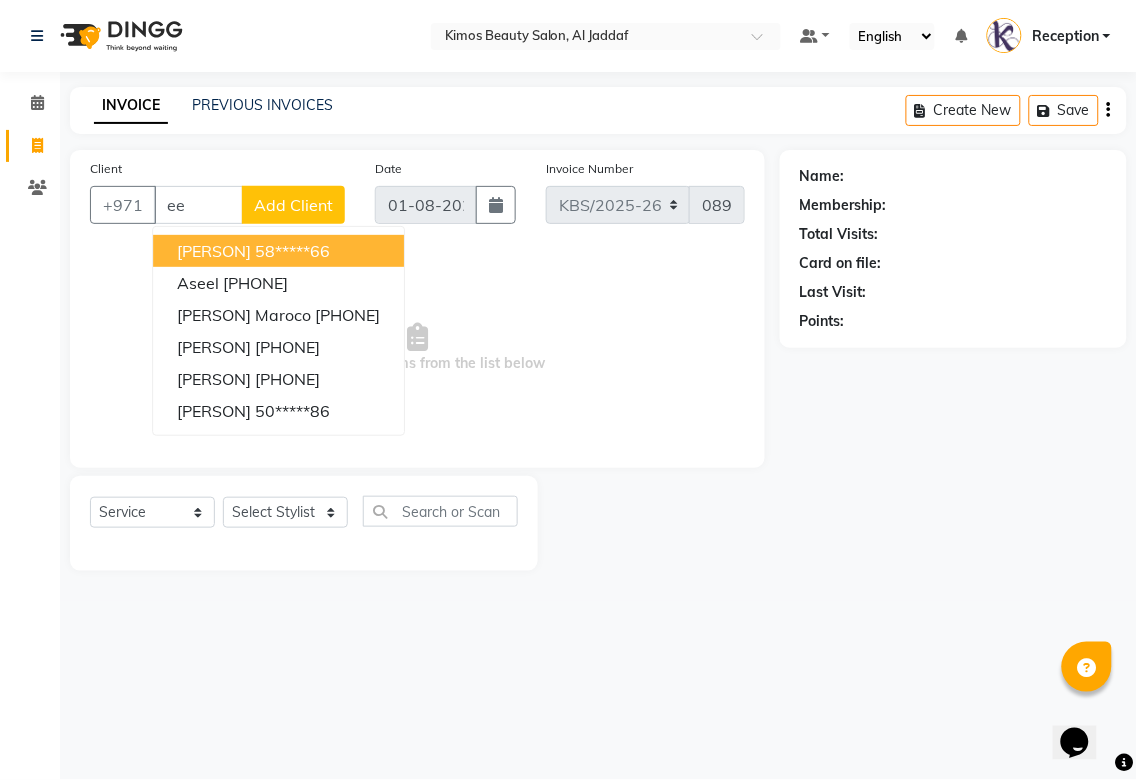 type on "e" 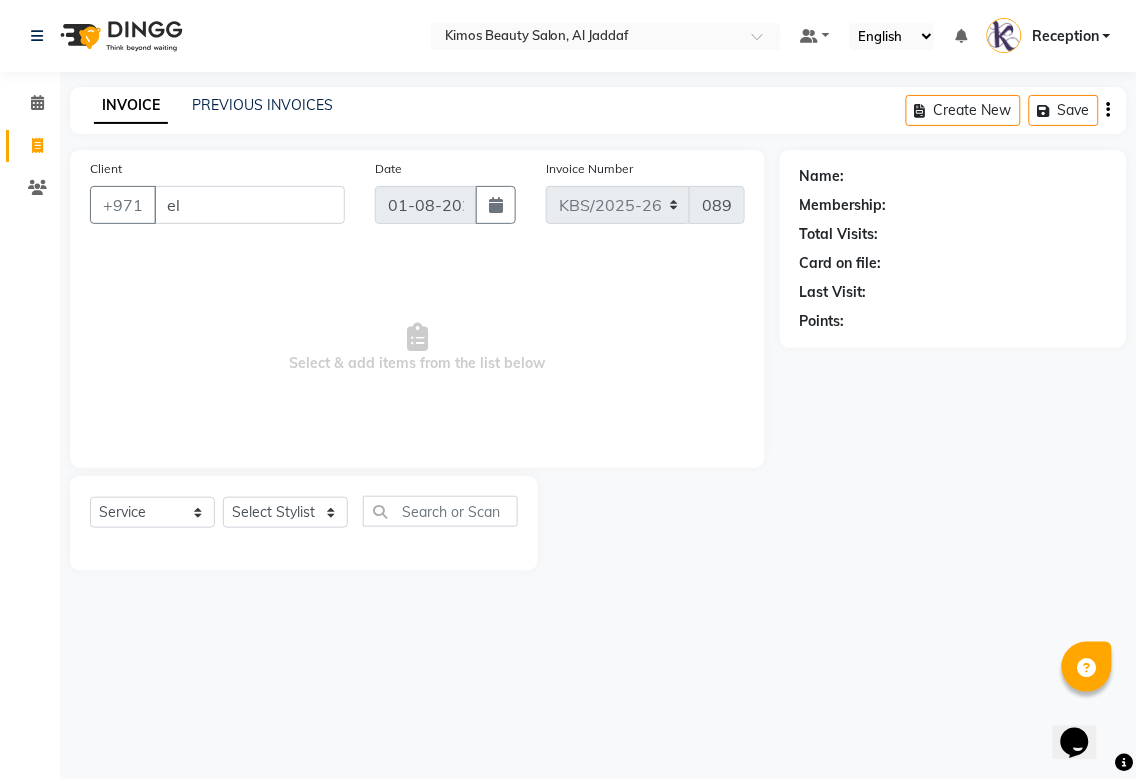 type on "e" 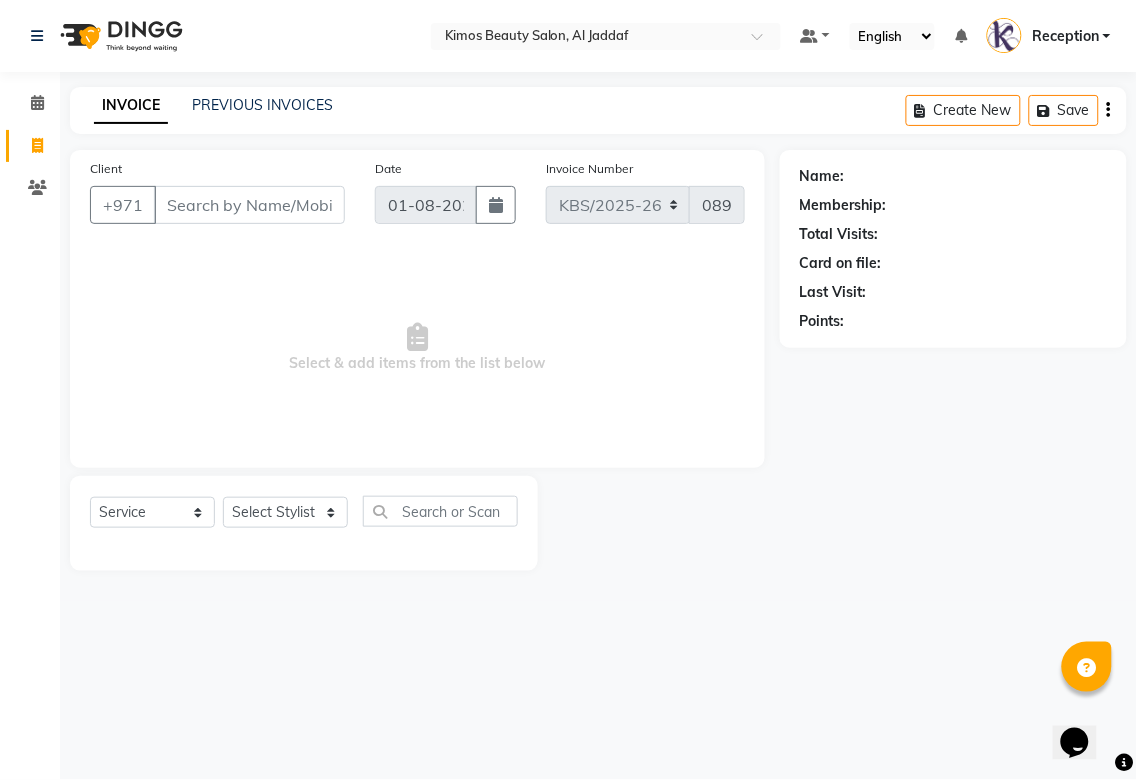 click on "Client" at bounding box center [249, 205] 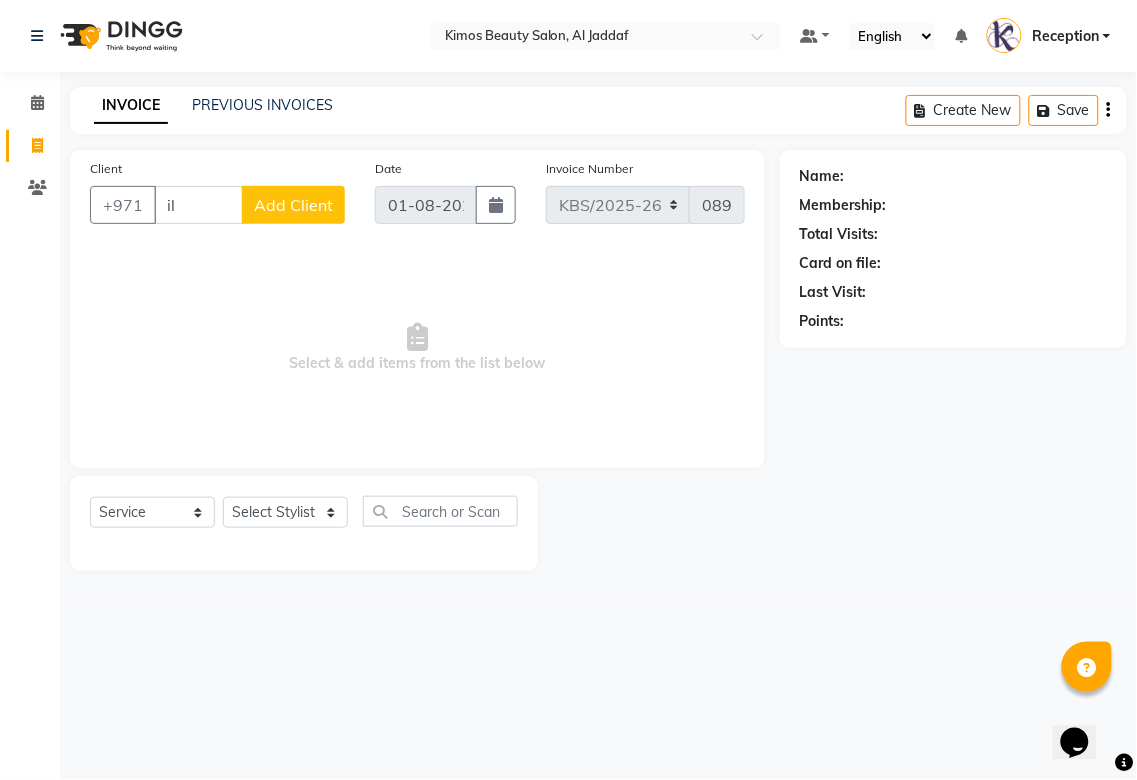 type on "i" 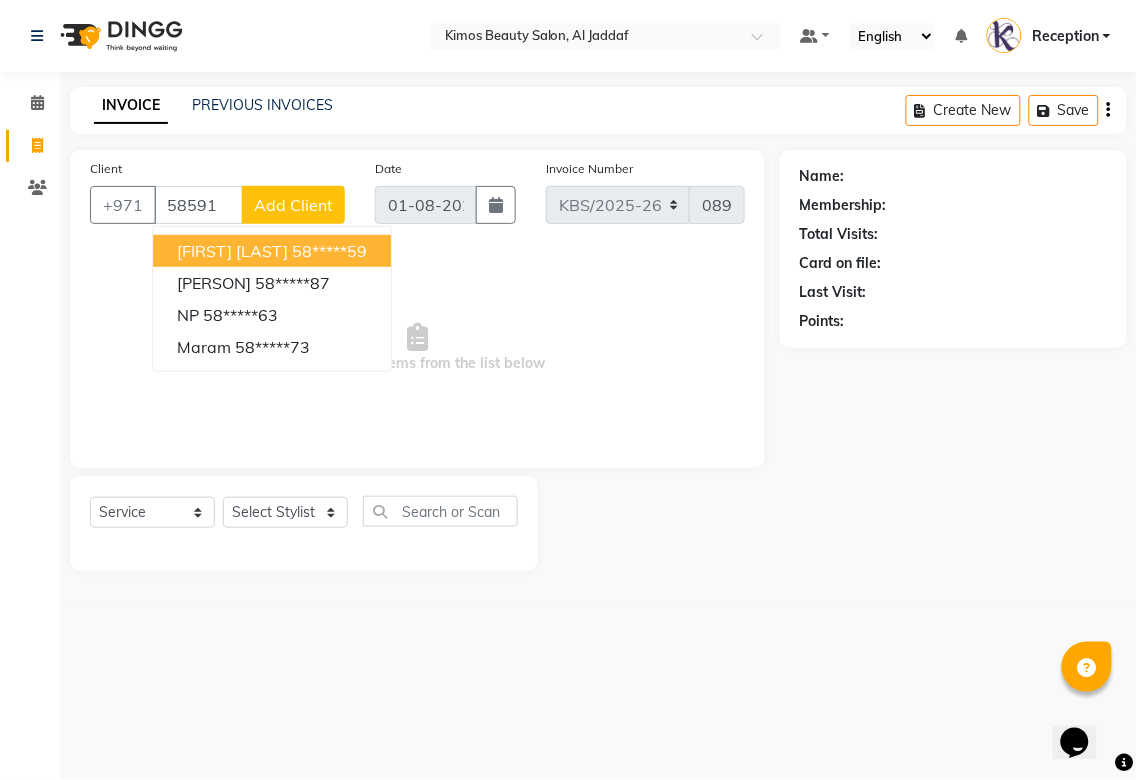 click on "[FIRST] [LAST]" at bounding box center [232, 251] 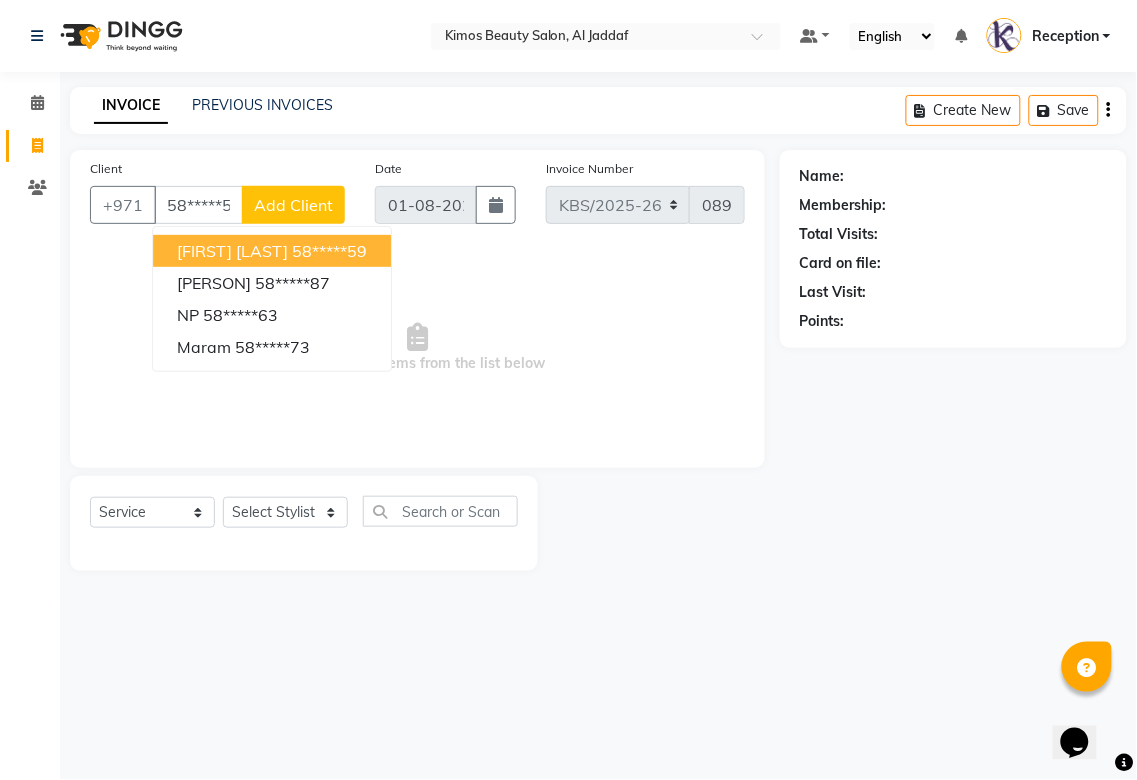 type on "58*****59" 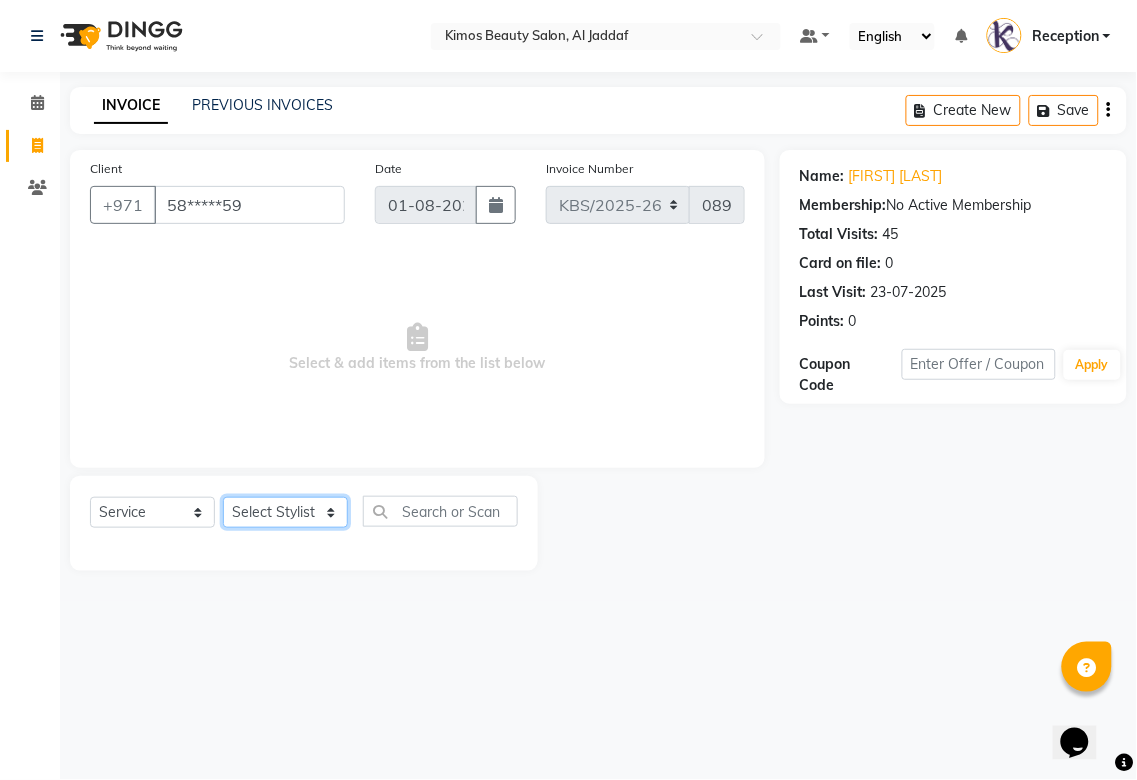 click on "Select Stylist KIMOS [PERSON] Nameta Reception [PERSON] [PERSON]" 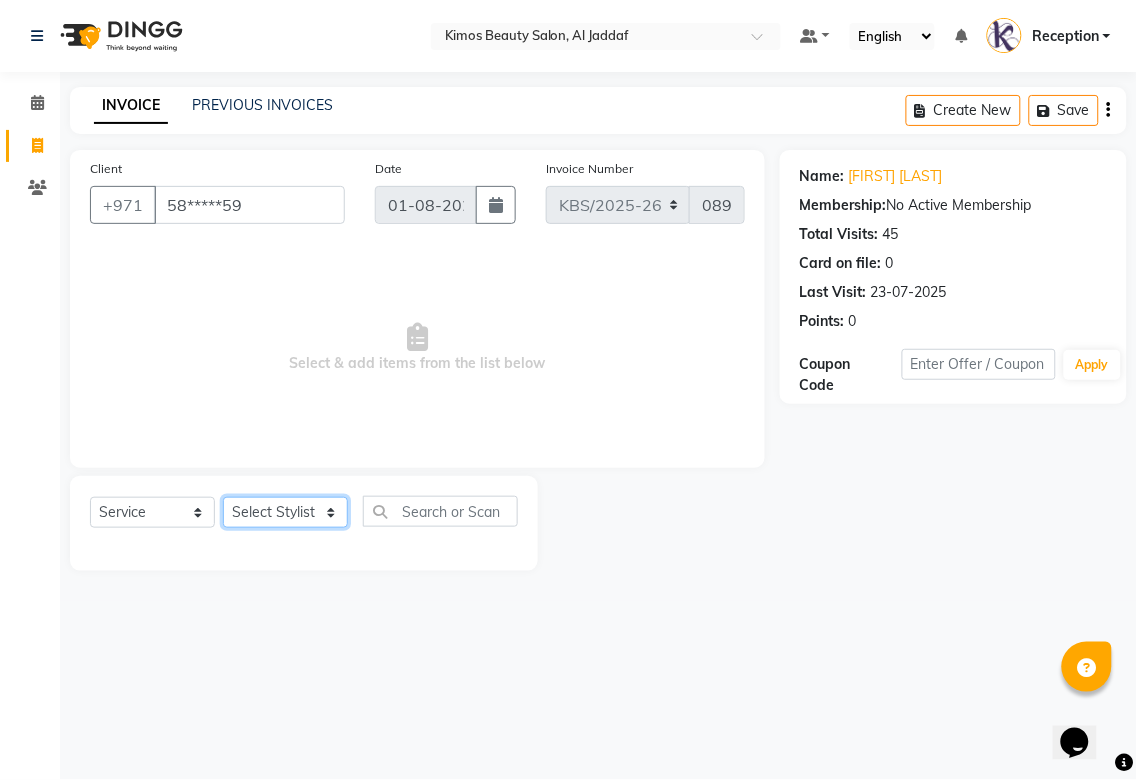 select on "52847" 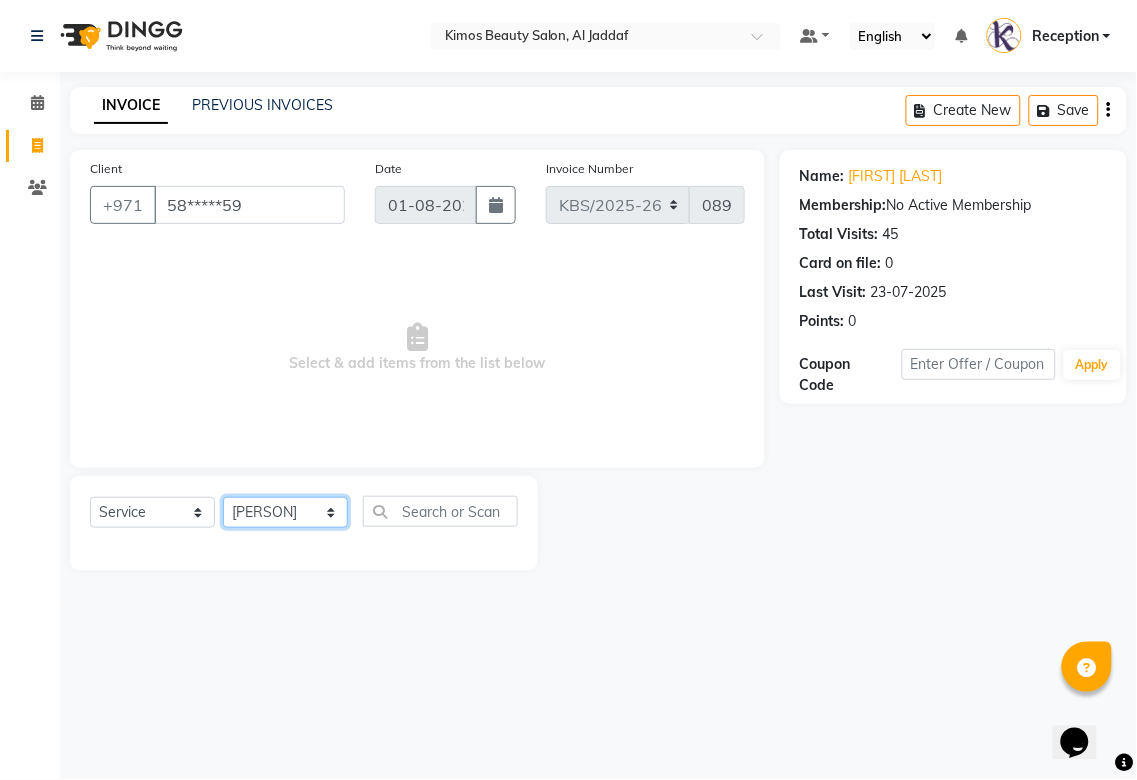 click on "Select Stylist KIMOS [PERSON] Nameta Reception [PERSON] [PERSON]" 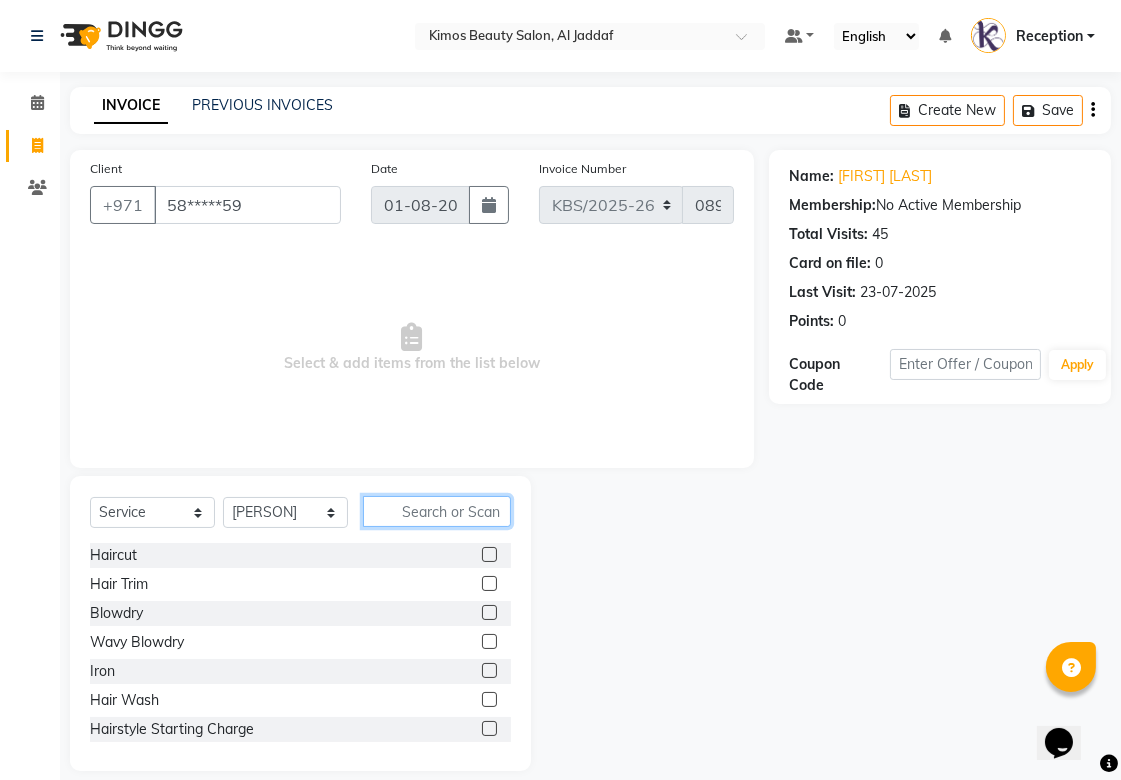 click 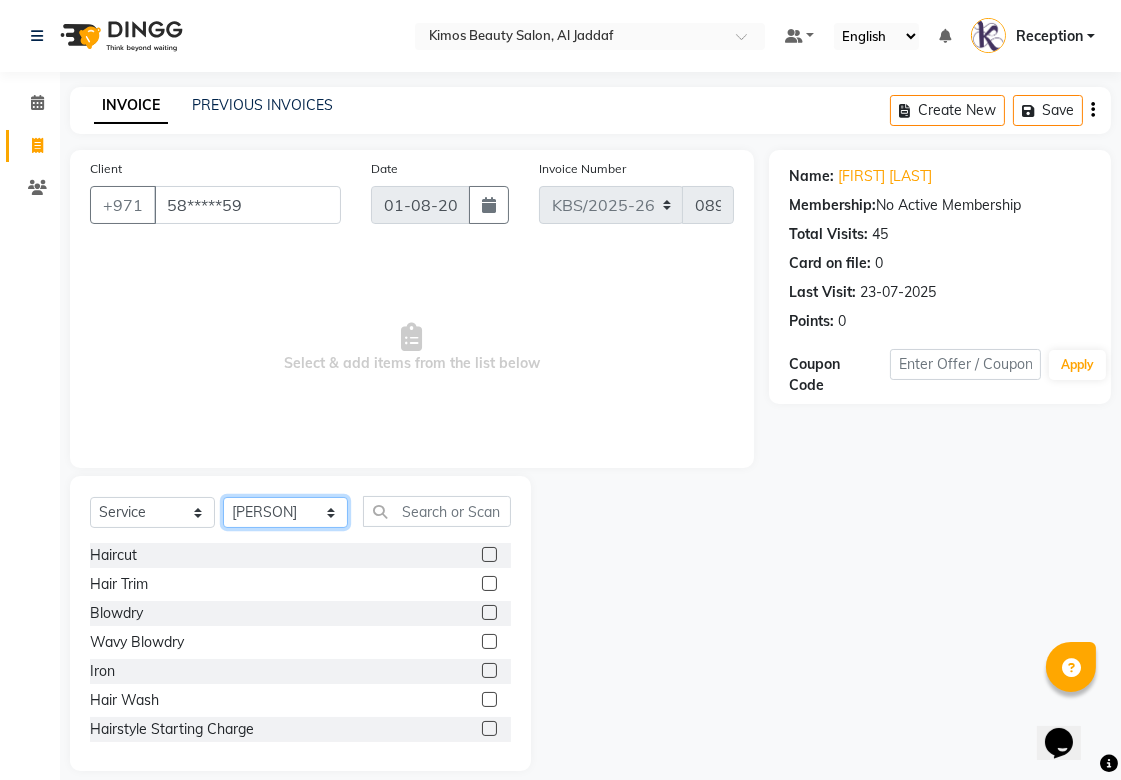 click on "Select Stylist KIMOS [PERSON] Nameta Reception [PERSON] [PERSON]" 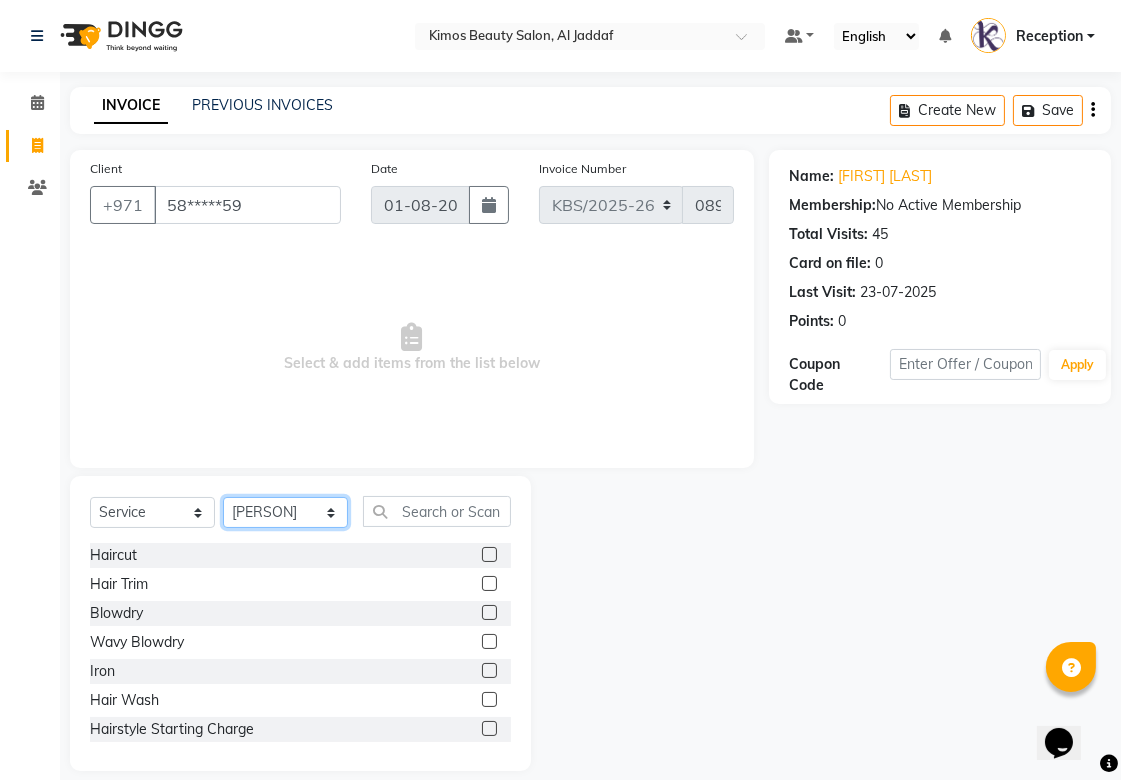 click on "Select Stylist KIMOS [PERSON] Nameta Reception [PERSON] [PERSON]" 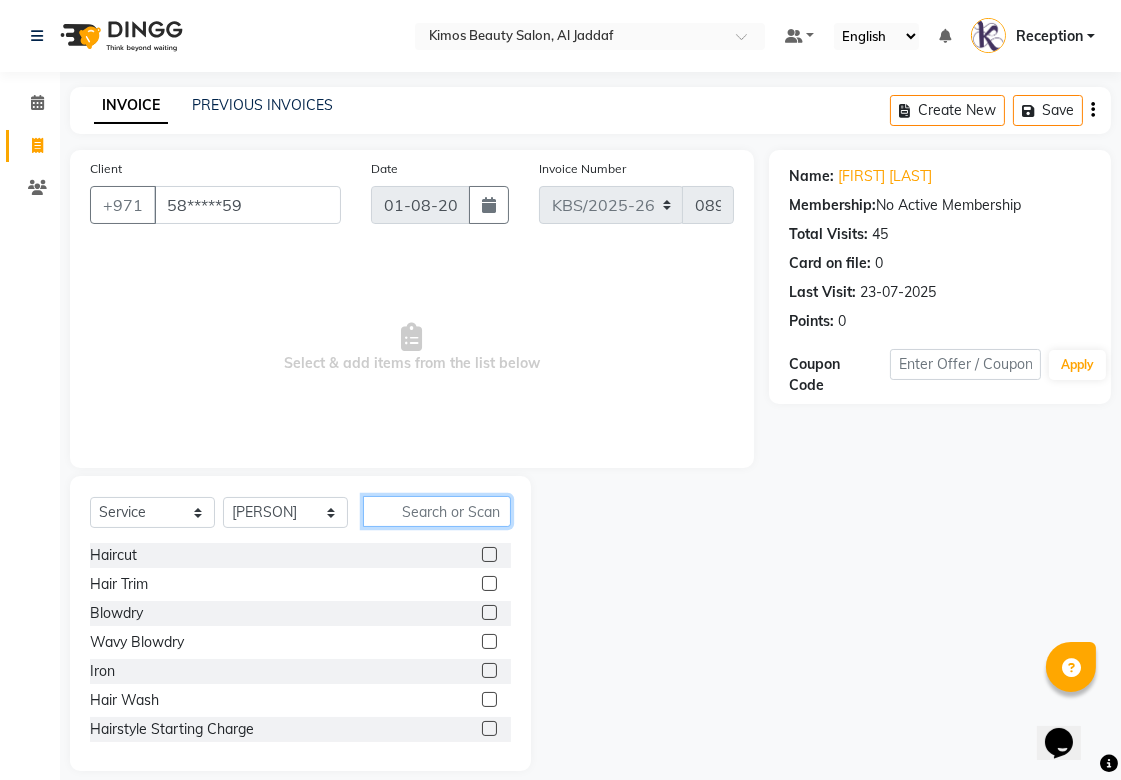 click 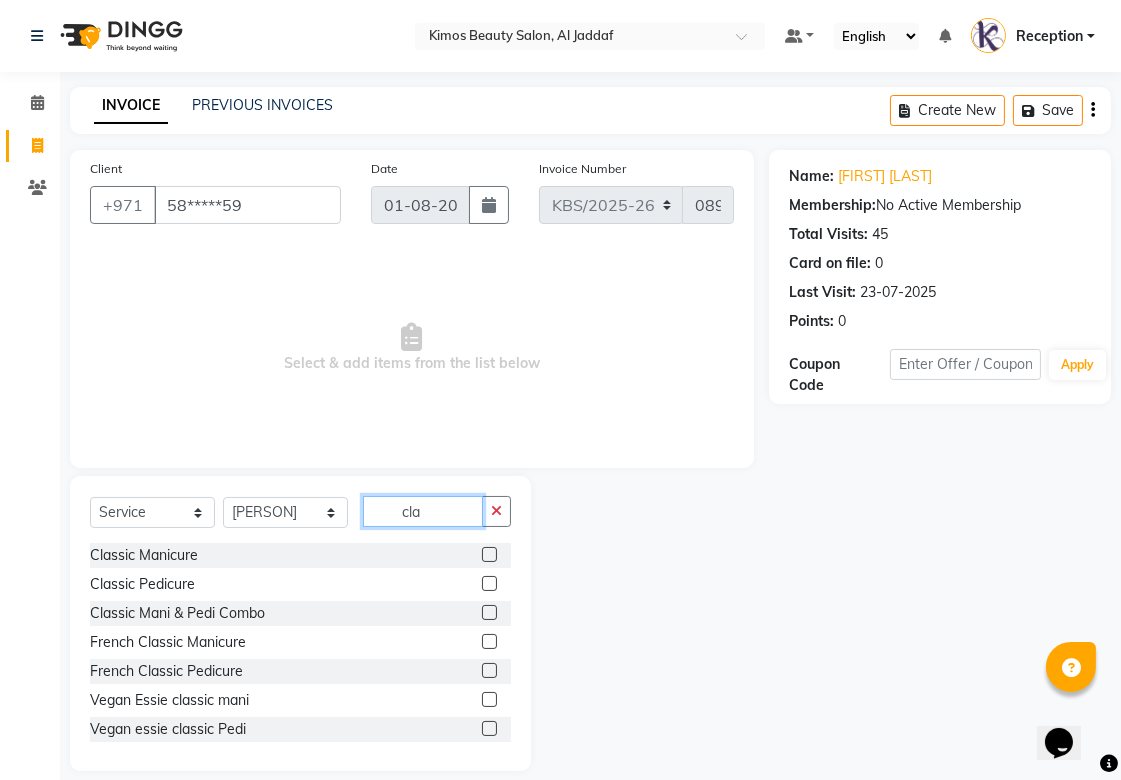 type on "cla" 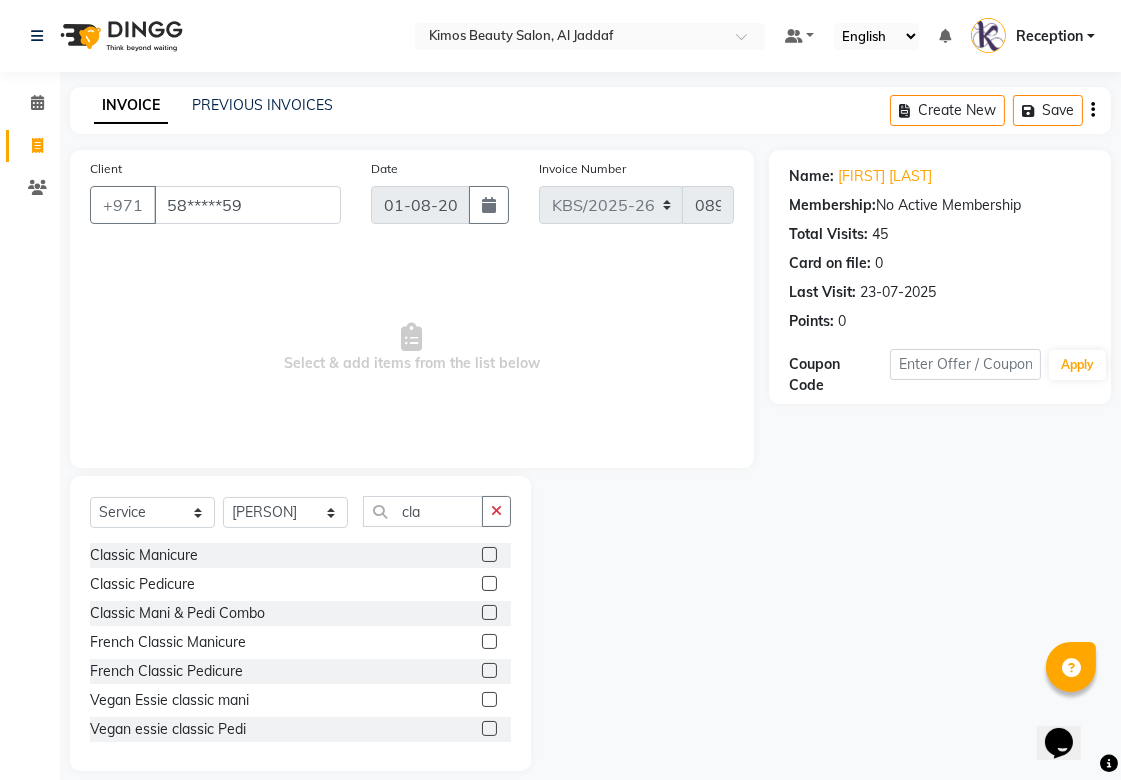 click 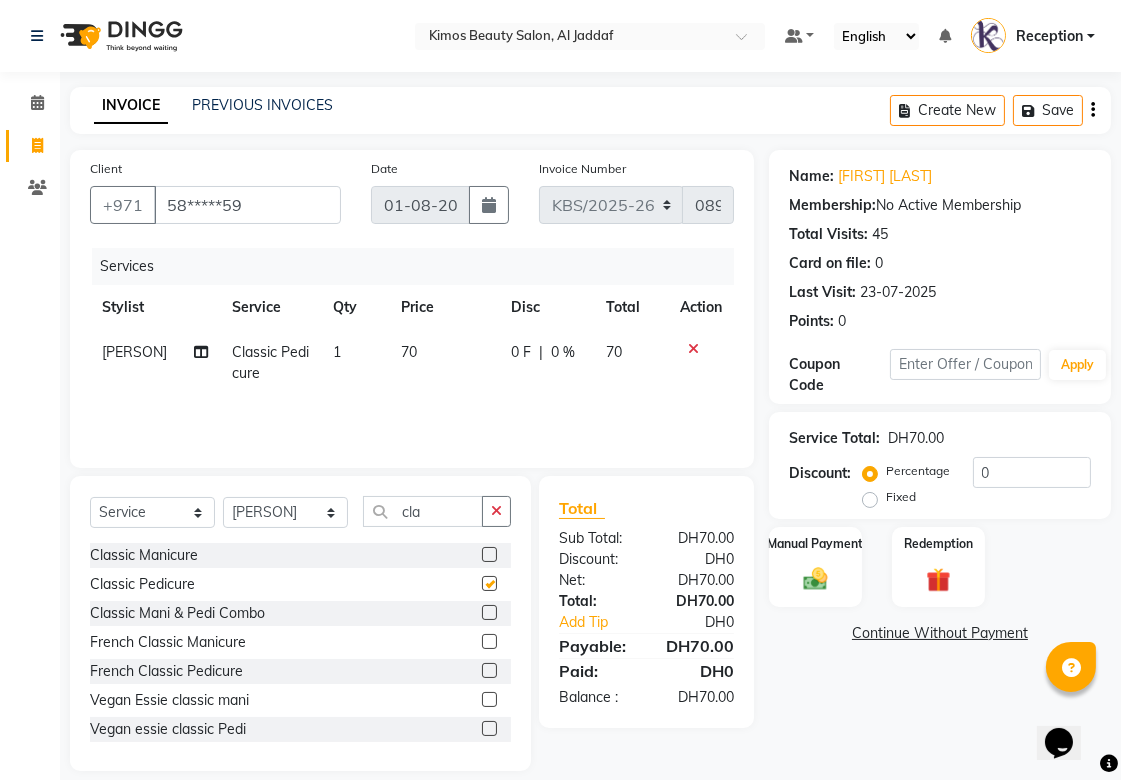 checkbox on "false" 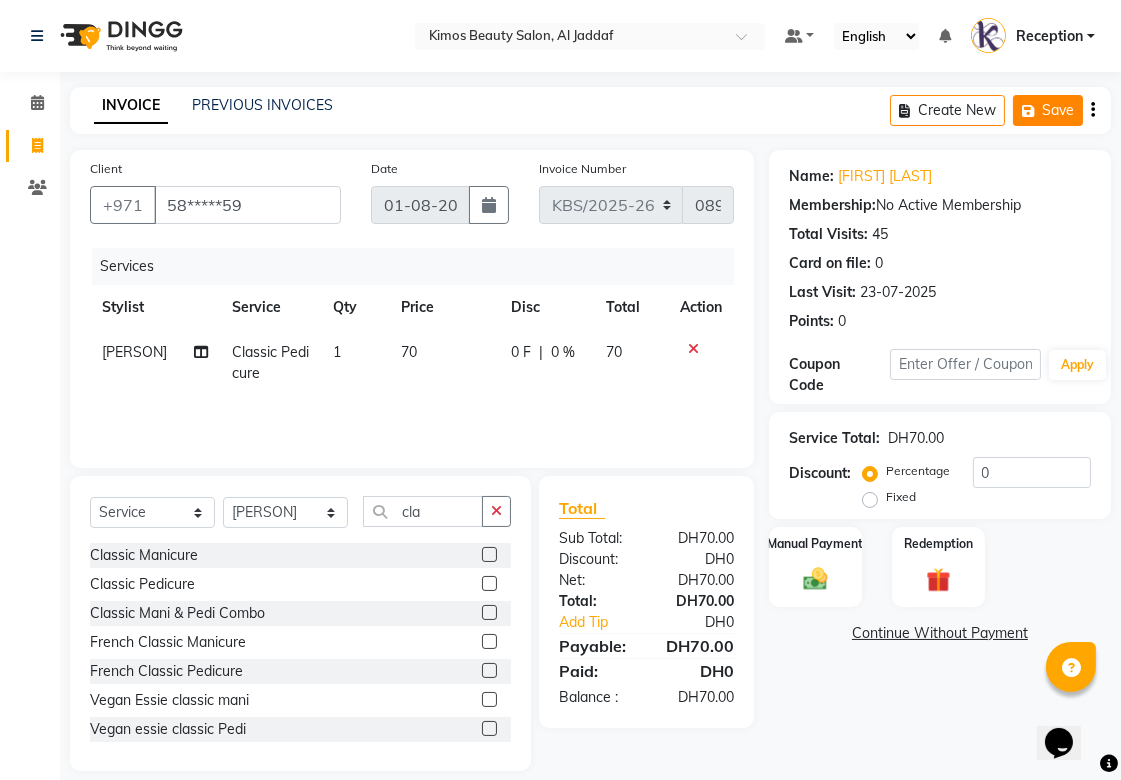 click on "Save" 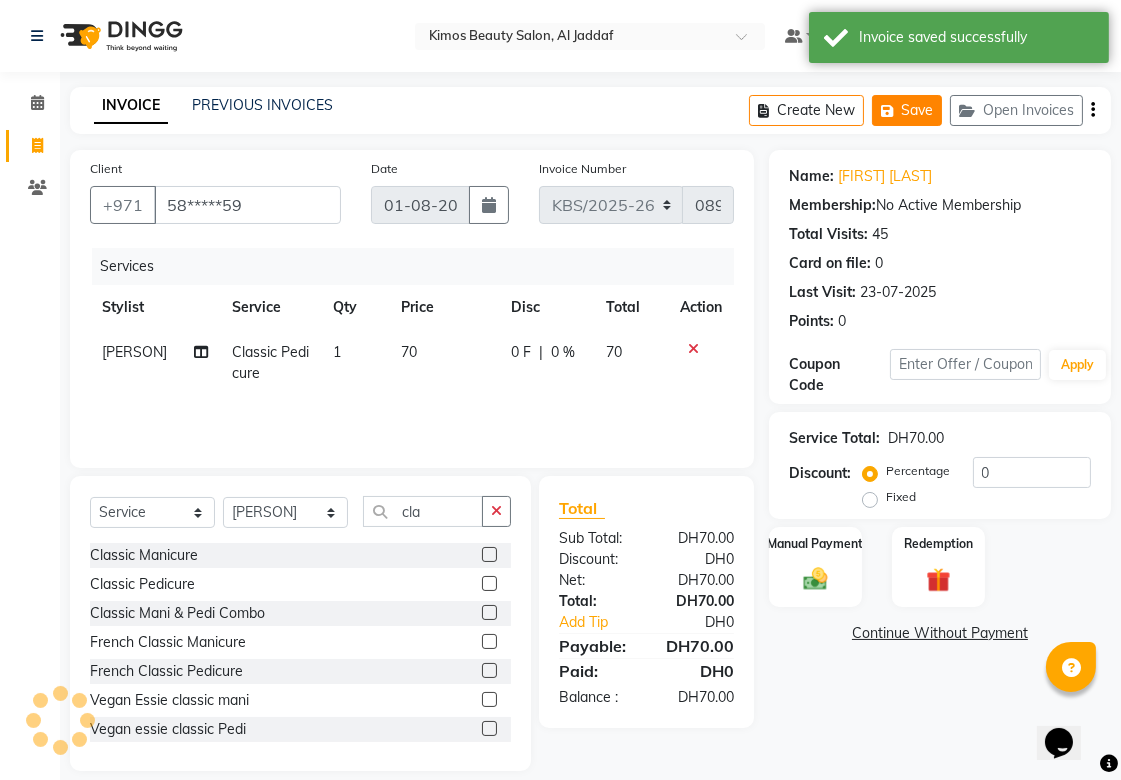 click on "Save" 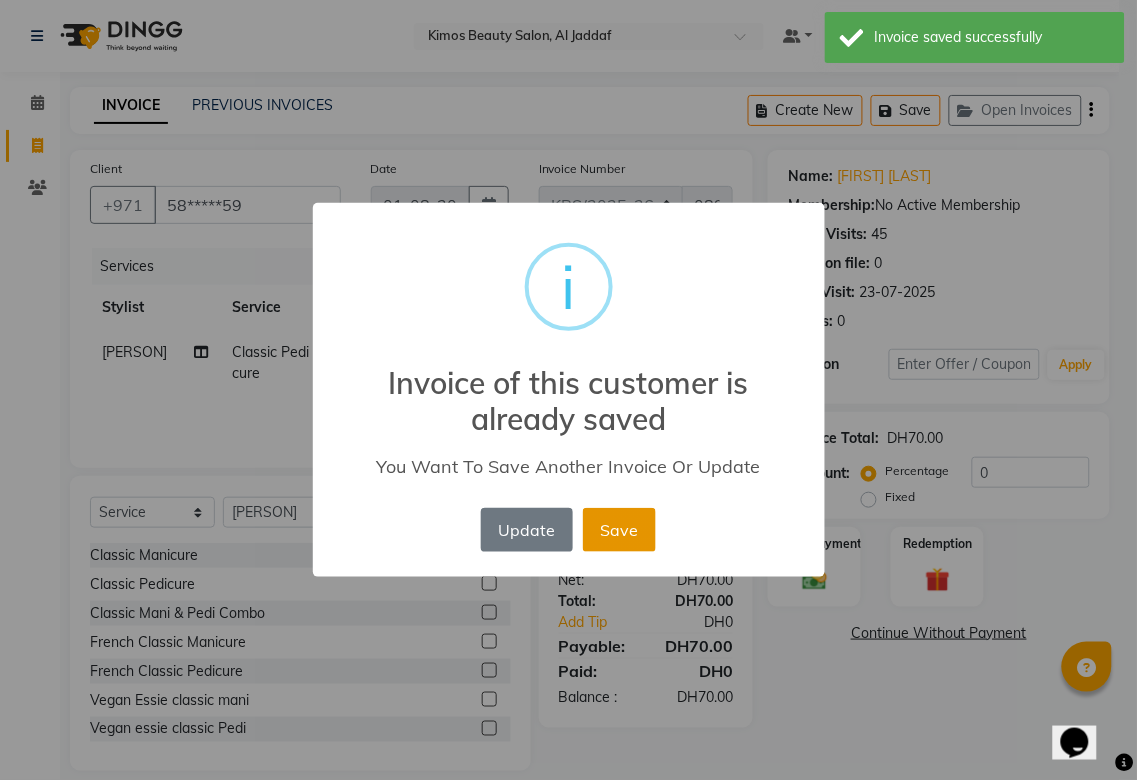 click on "Save" at bounding box center [619, 530] 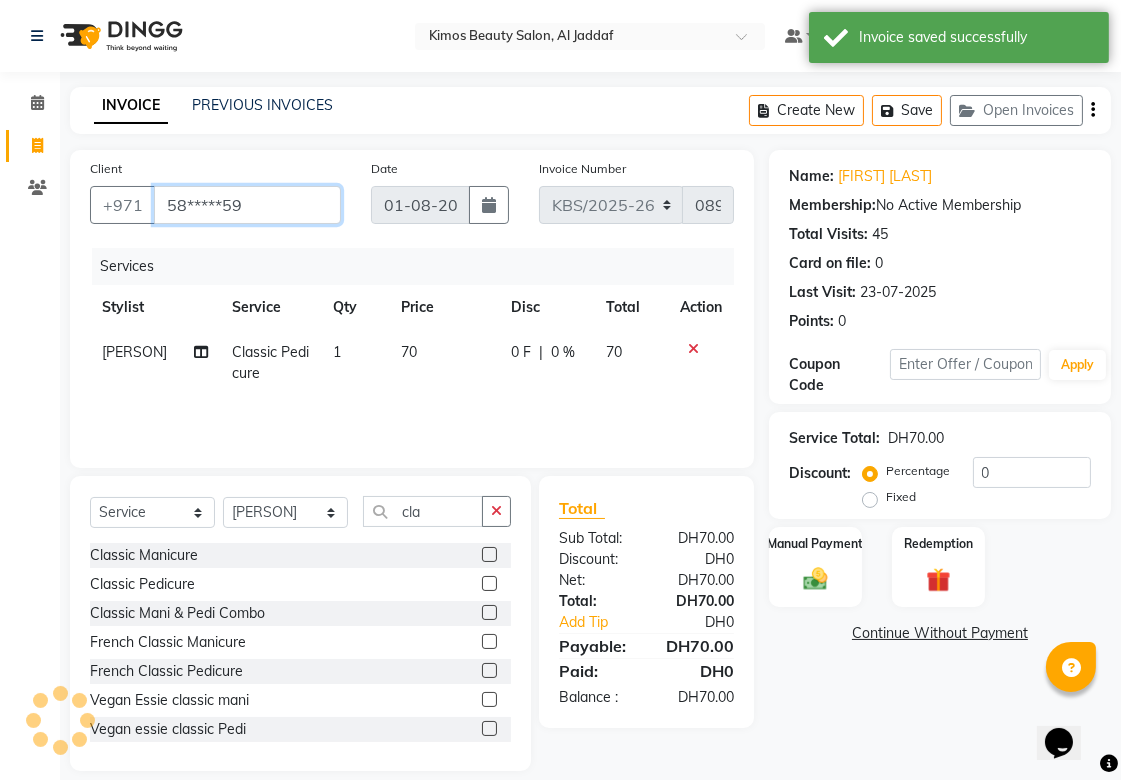 click on "58*****59" at bounding box center (247, 205) 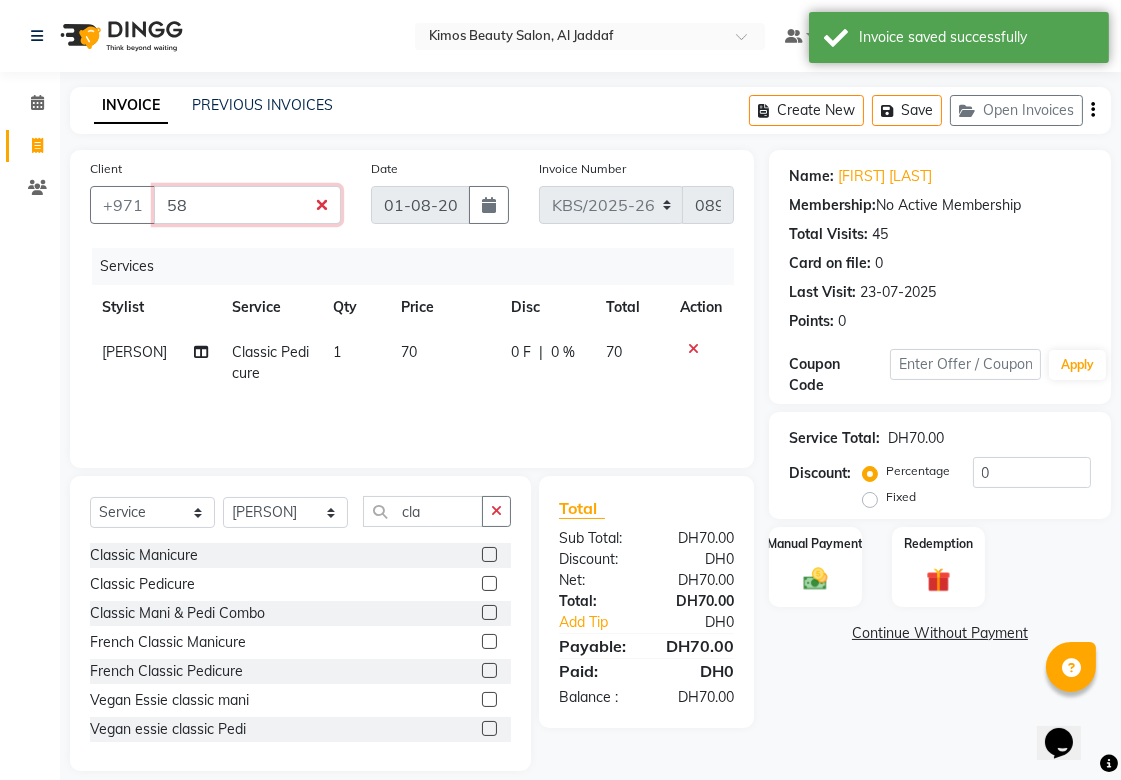 type on "5" 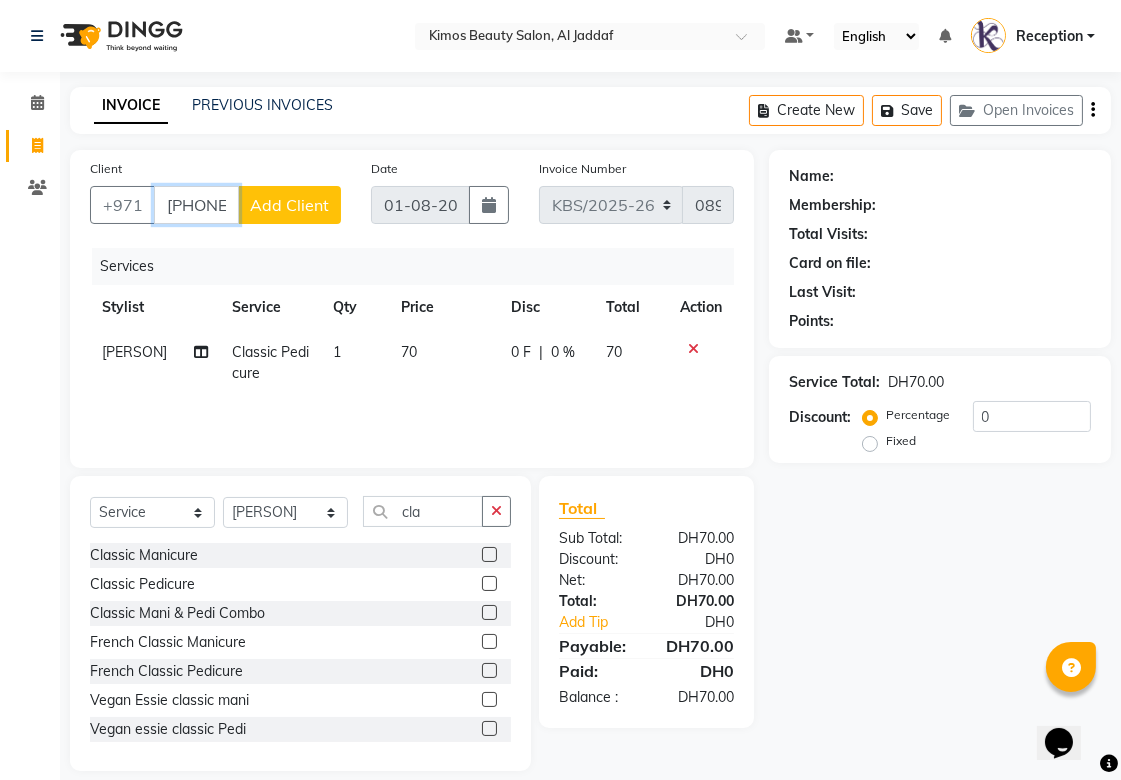 type on "[PHONE]" 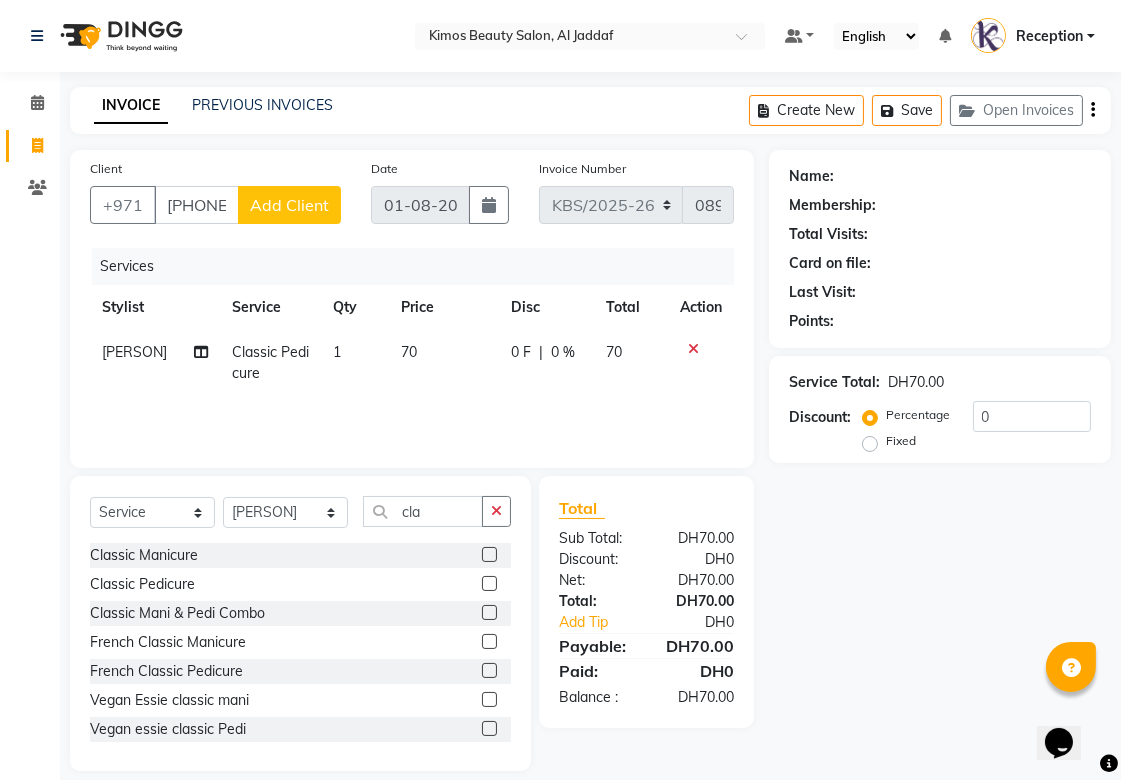 click on "Add Client" 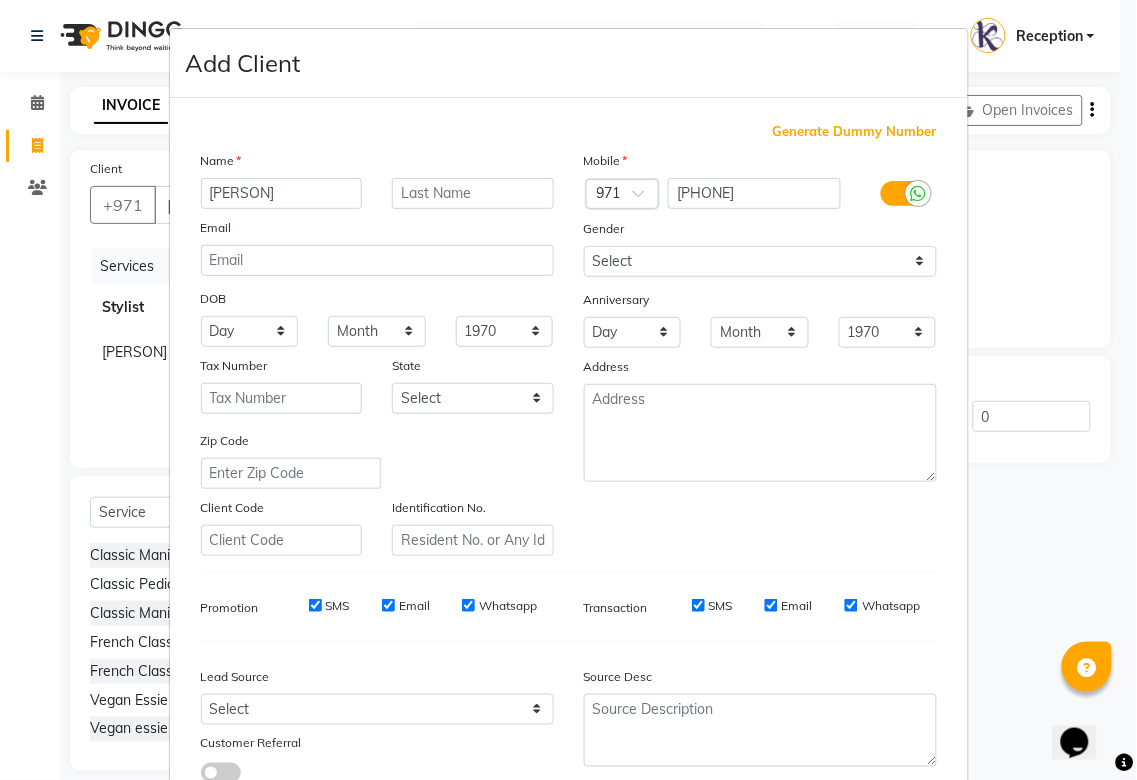 type on "[PERSON]" 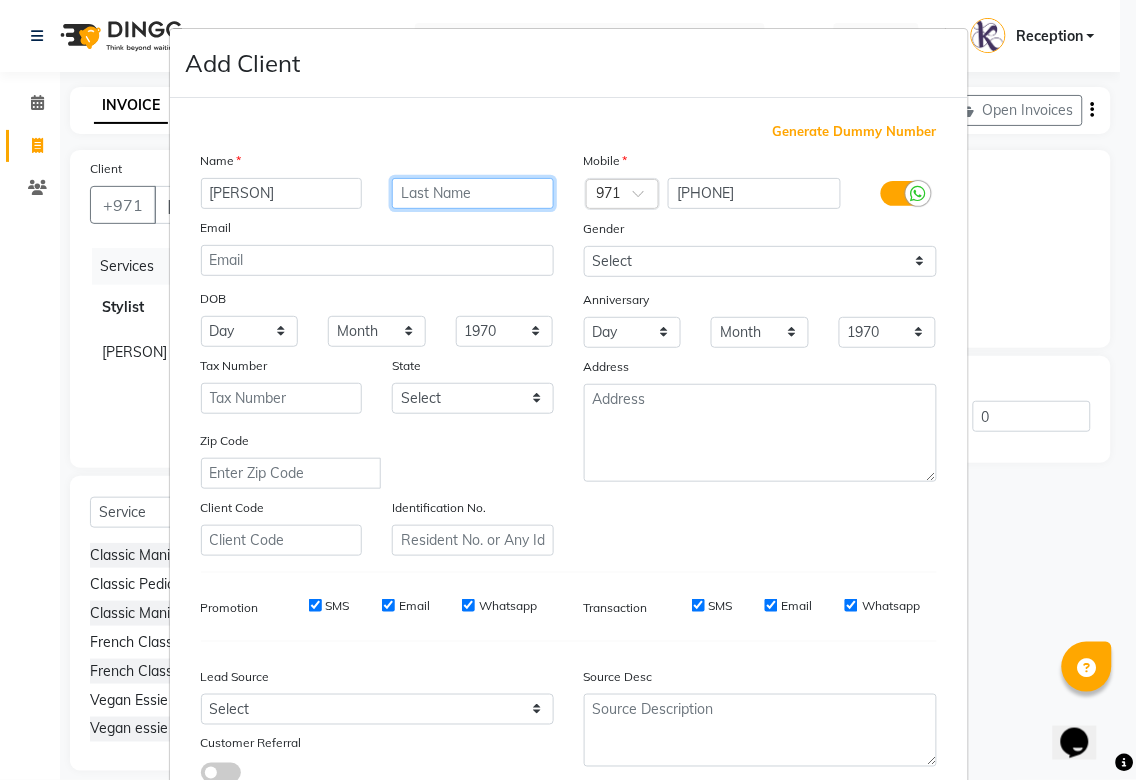 click at bounding box center (473, 193) 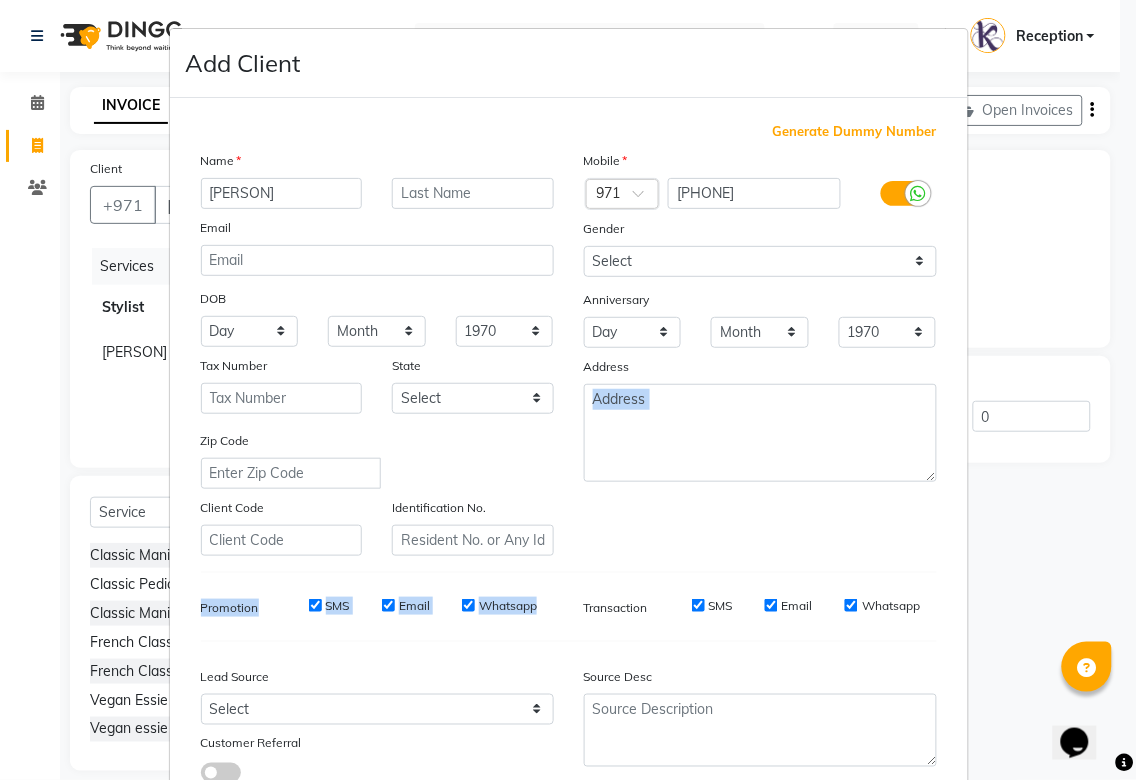 click on "Generate Dummy Number Name [PERSON] Email DOB Day [DAY] [MONTH] [YEAR] Tax Number State Select Abu Zabi Ajman Dubai Ras al-Khaymah Sharjah Sharjha Umm al Qaywayn al-Fujayrah ash-Shariqah Zip Code Client Code Identification No. Mobile Country Code × 971 [PHONE] Gender Select Male Female Other Prefer Not To Say Anniversary Day [DAY] [MONTH]" at bounding box center (569, 460) 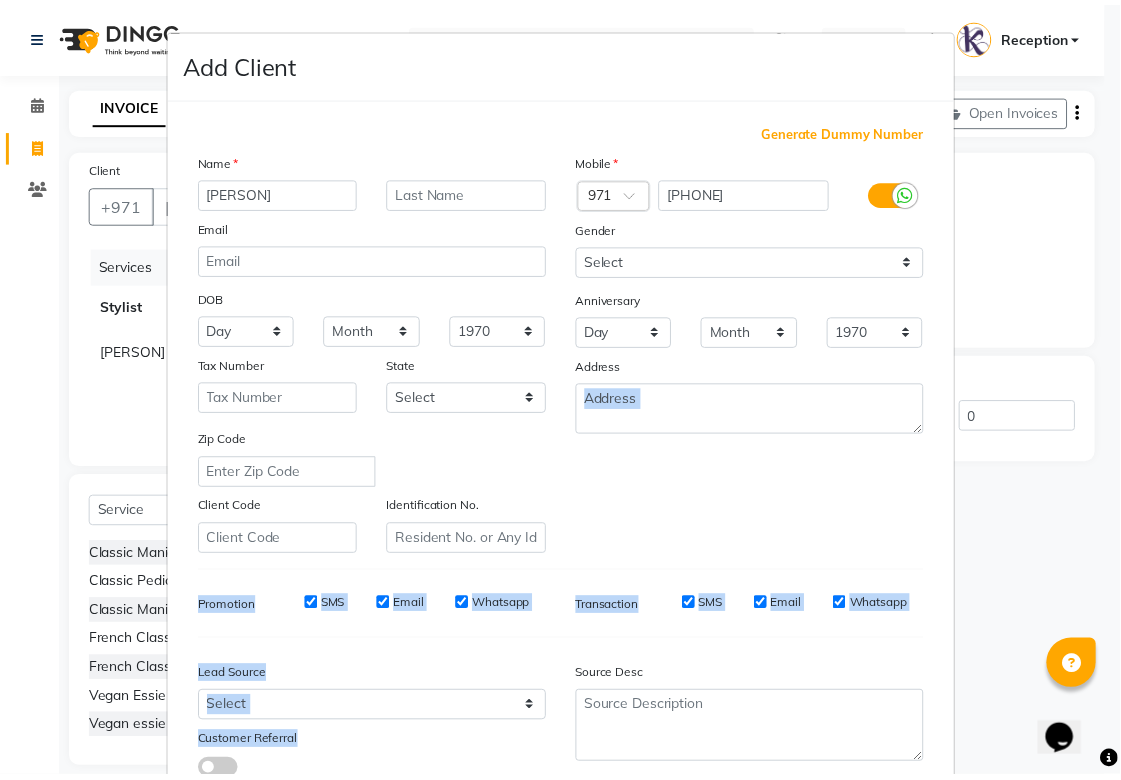 scroll, scrollTop: 144, scrollLeft: 0, axis: vertical 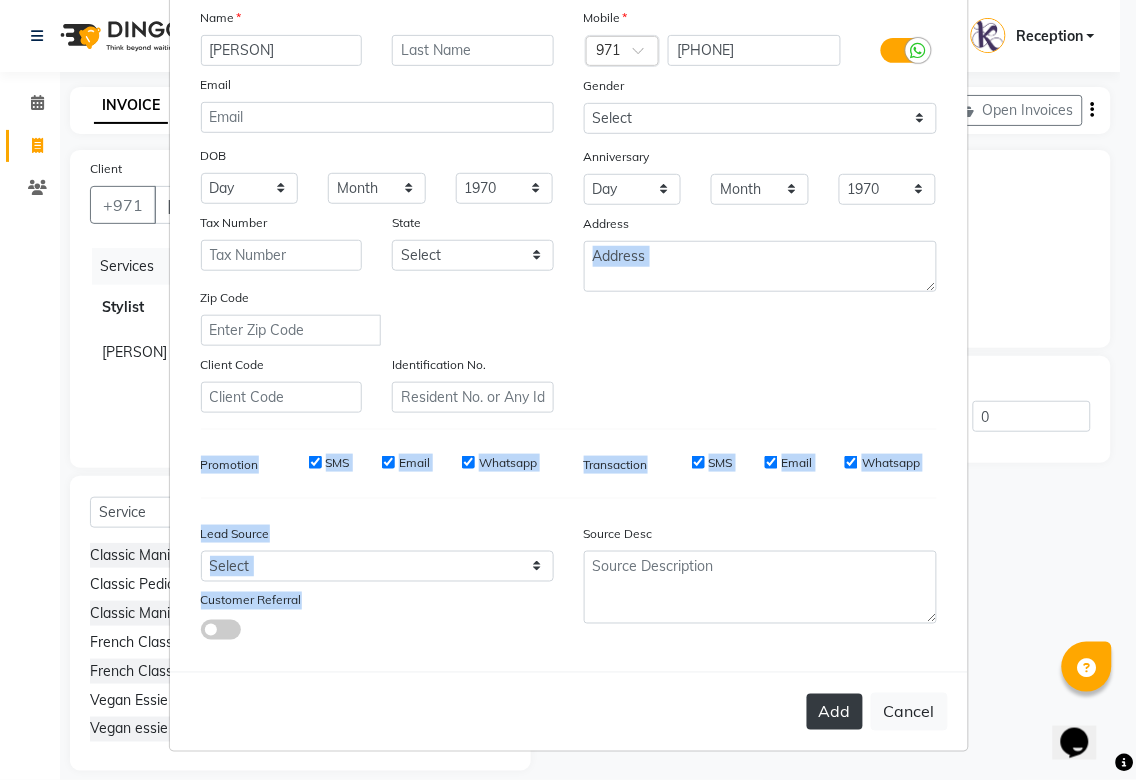 click on "Add" at bounding box center (835, 712) 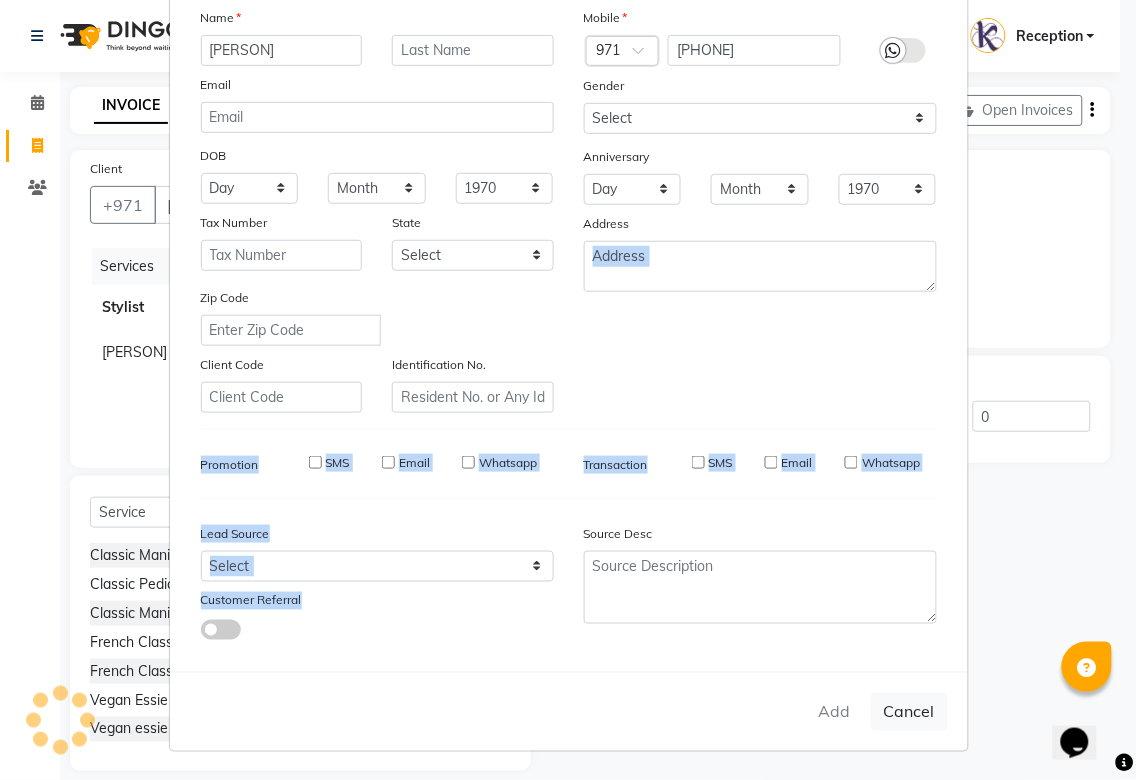 type on "[PHONE]" 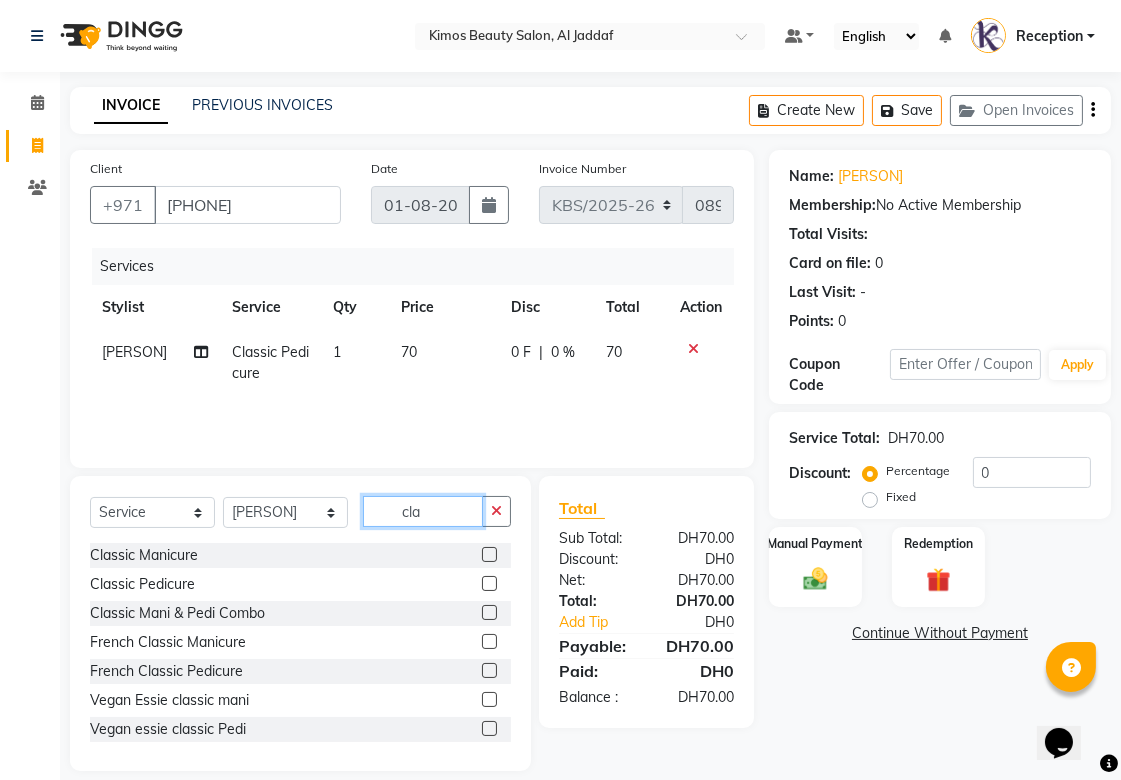 drag, startPoint x: 451, startPoint y: 513, endPoint x: 305, endPoint y: 501, distance: 146.49232 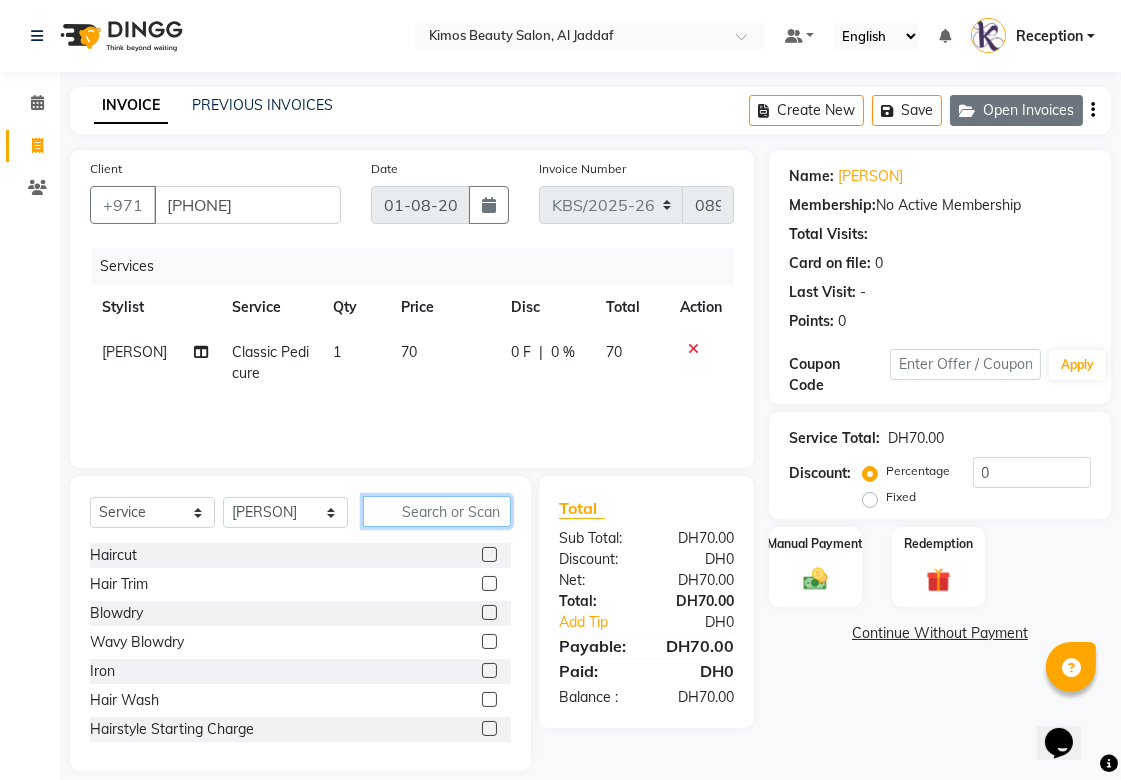 type 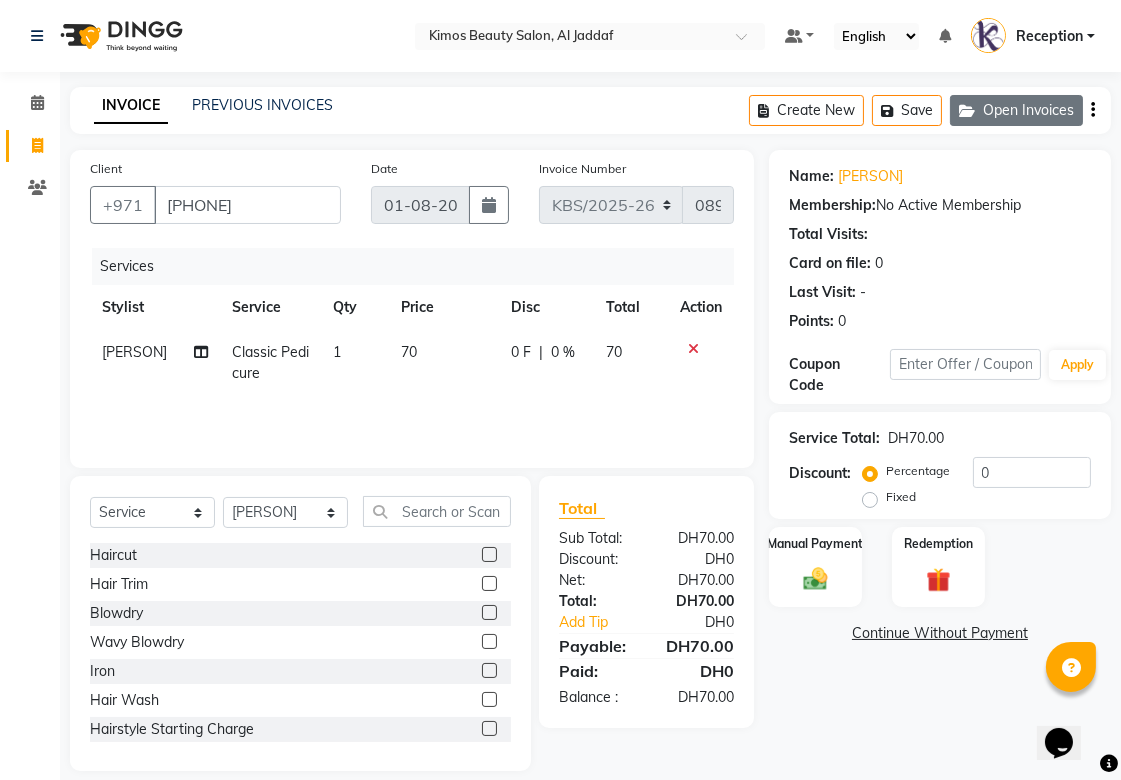 click on "Open Invoices" 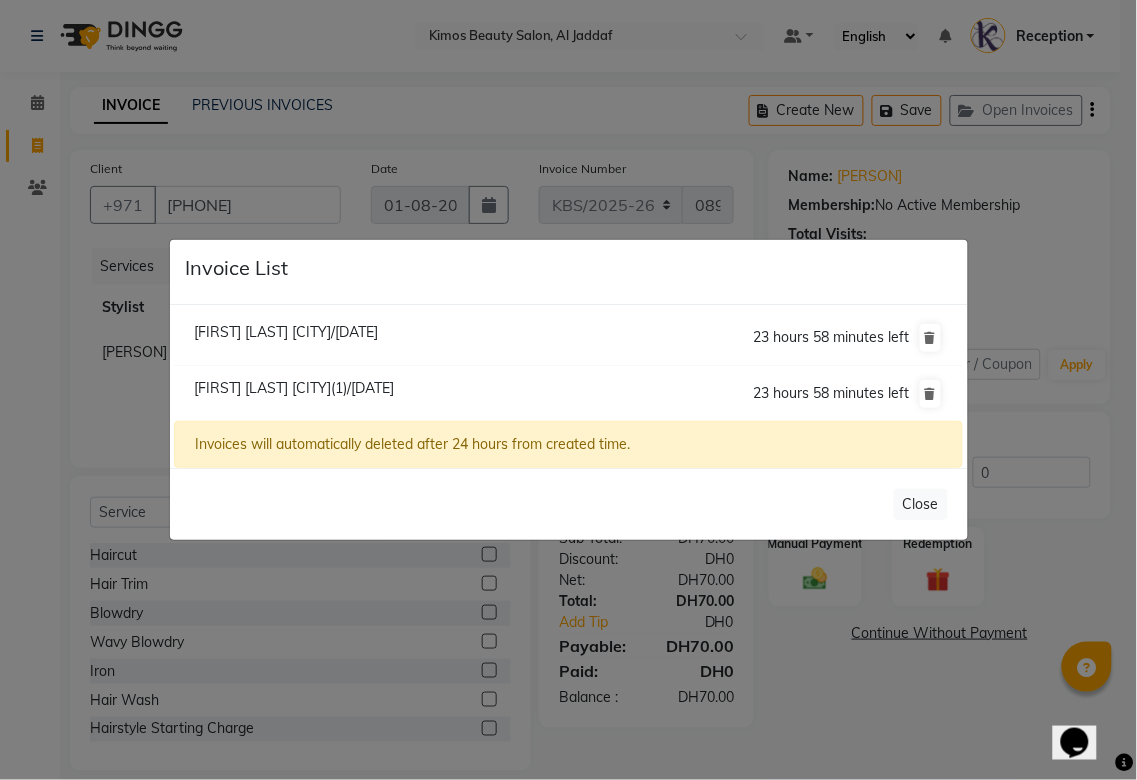 click on "Invoice List [FIRST] [LAST] [CITY]/[DATE] [HOURS] hours [MINUTES] minutes left [FIRST] [LAST] [CITY](1)/[DATE] [HOURS] hours [MINUTES] minutes left Invoices will automatically deleted after 24 hours from created time. Close" 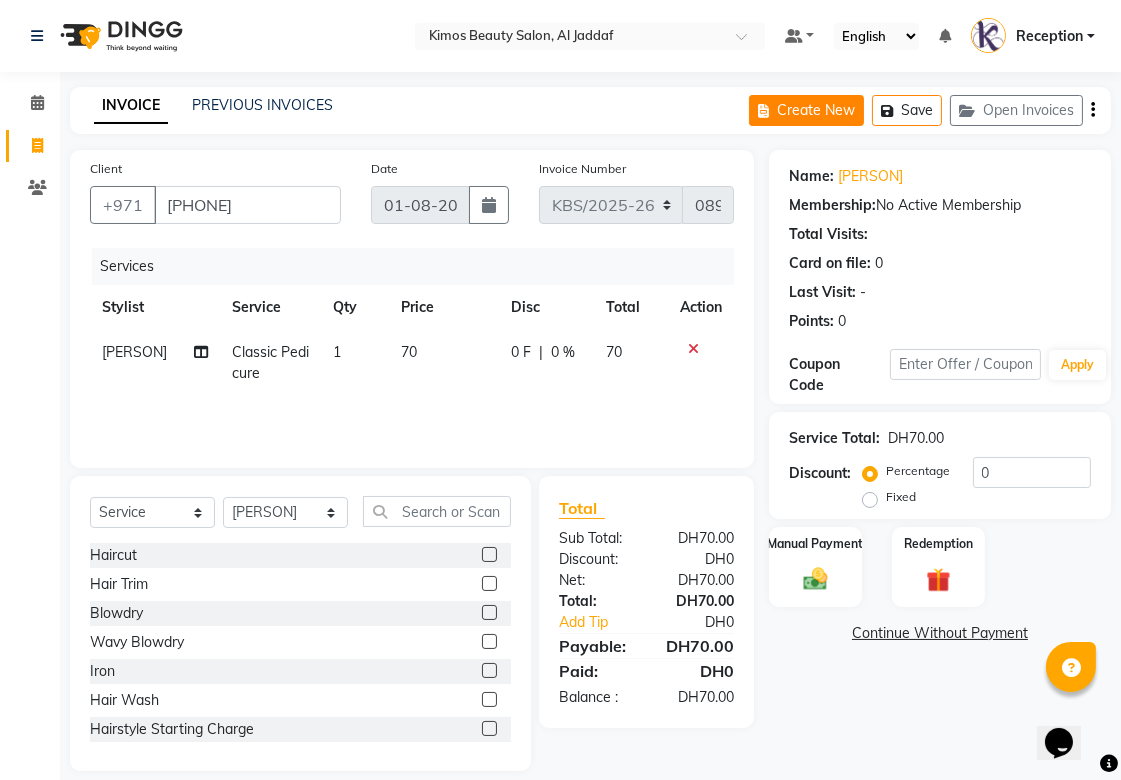 click on "Create New" 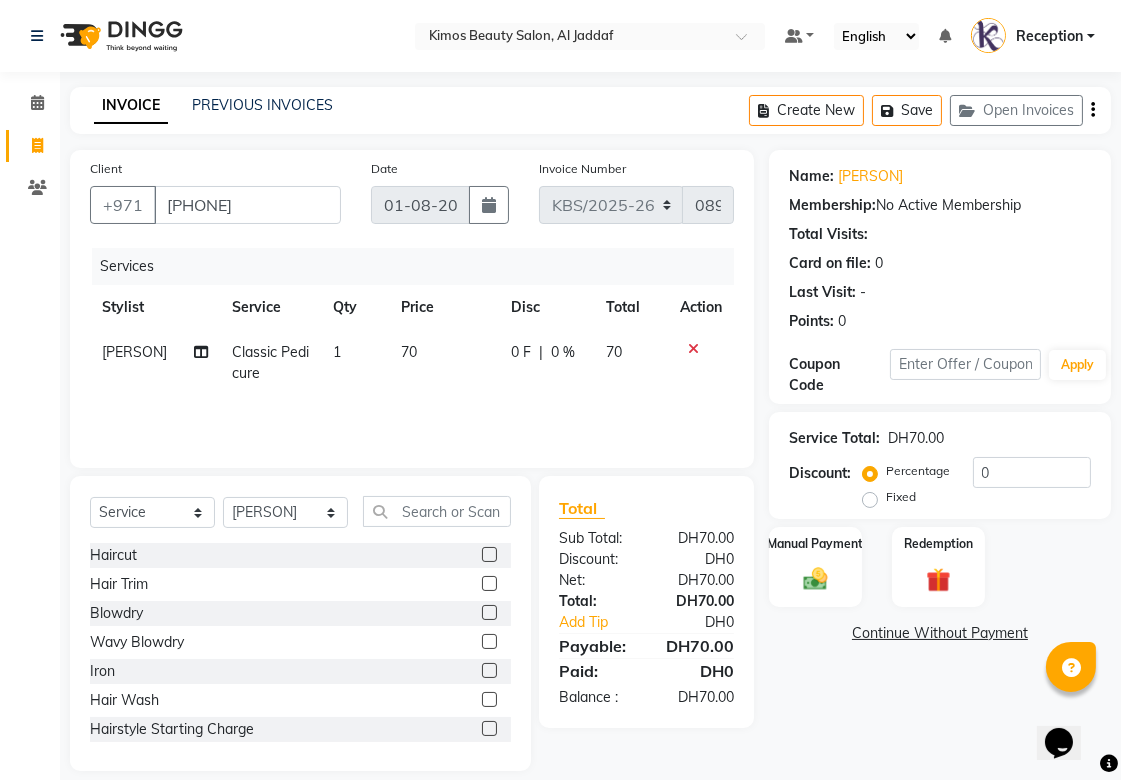 click 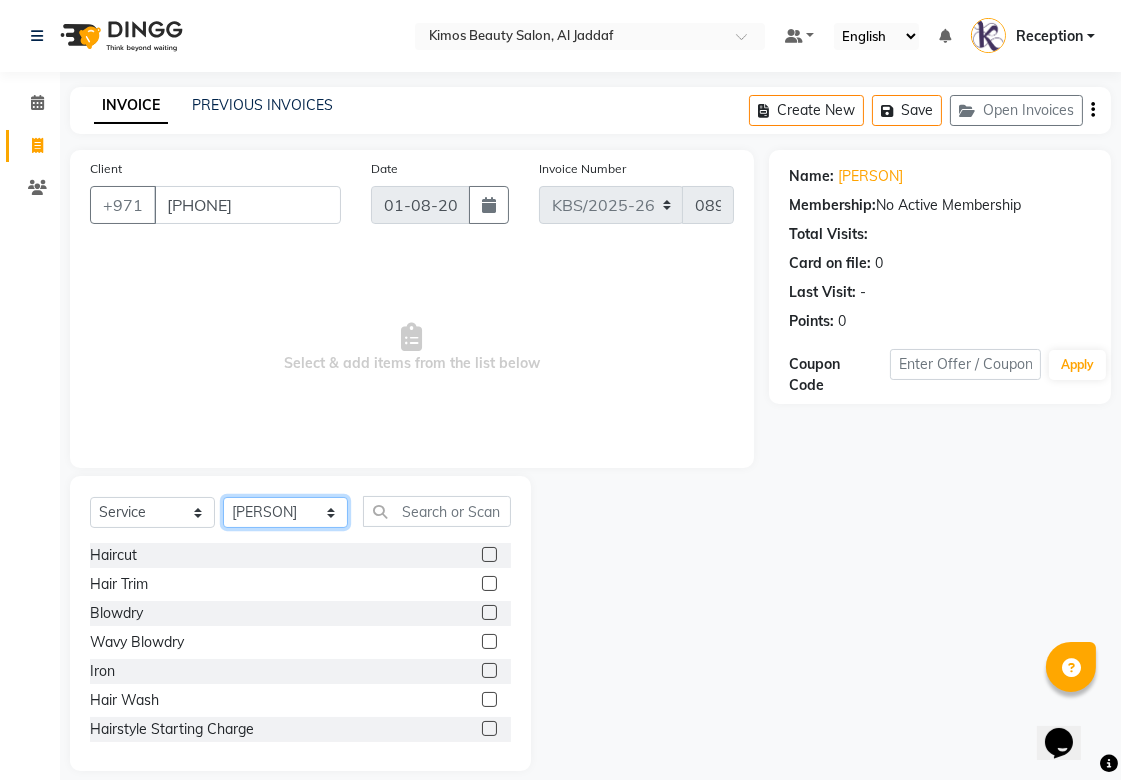 click on "Select Stylist KIMOS [PERSON] Nameta Reception [PERSON] [PERSON]" 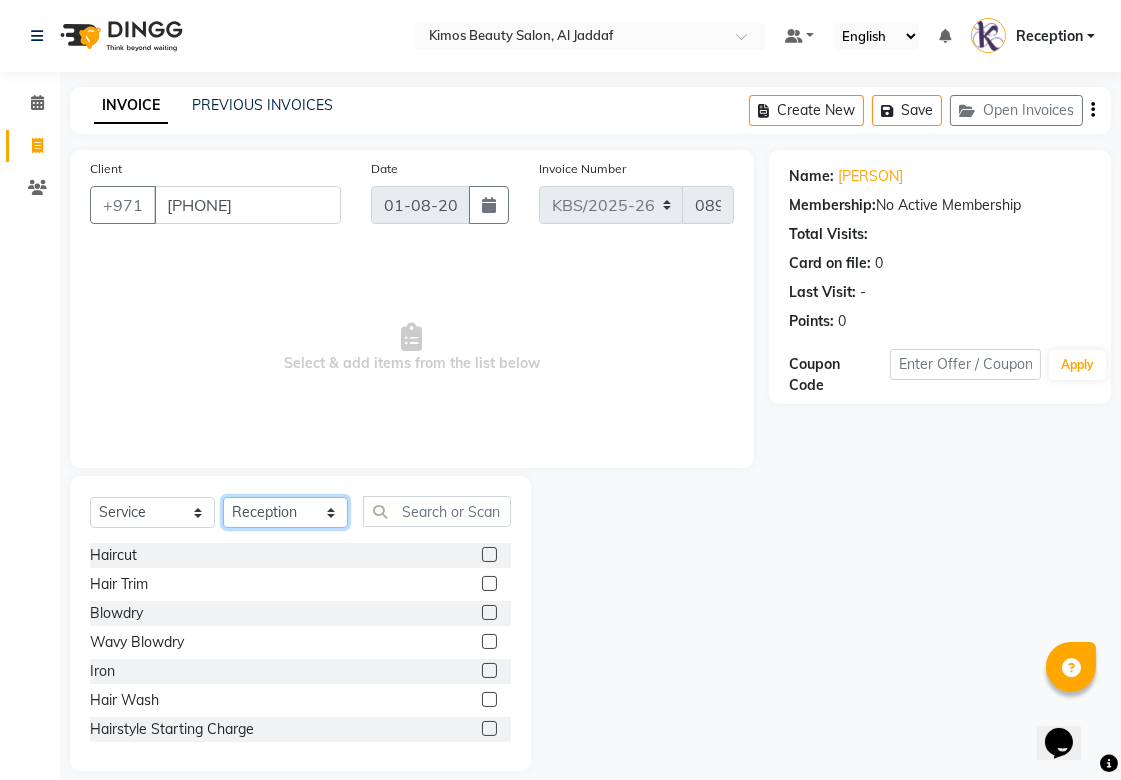 click on "Select Stylist KIMOS [PERSON] Nameta Reception [PERSON] [PERSON]" 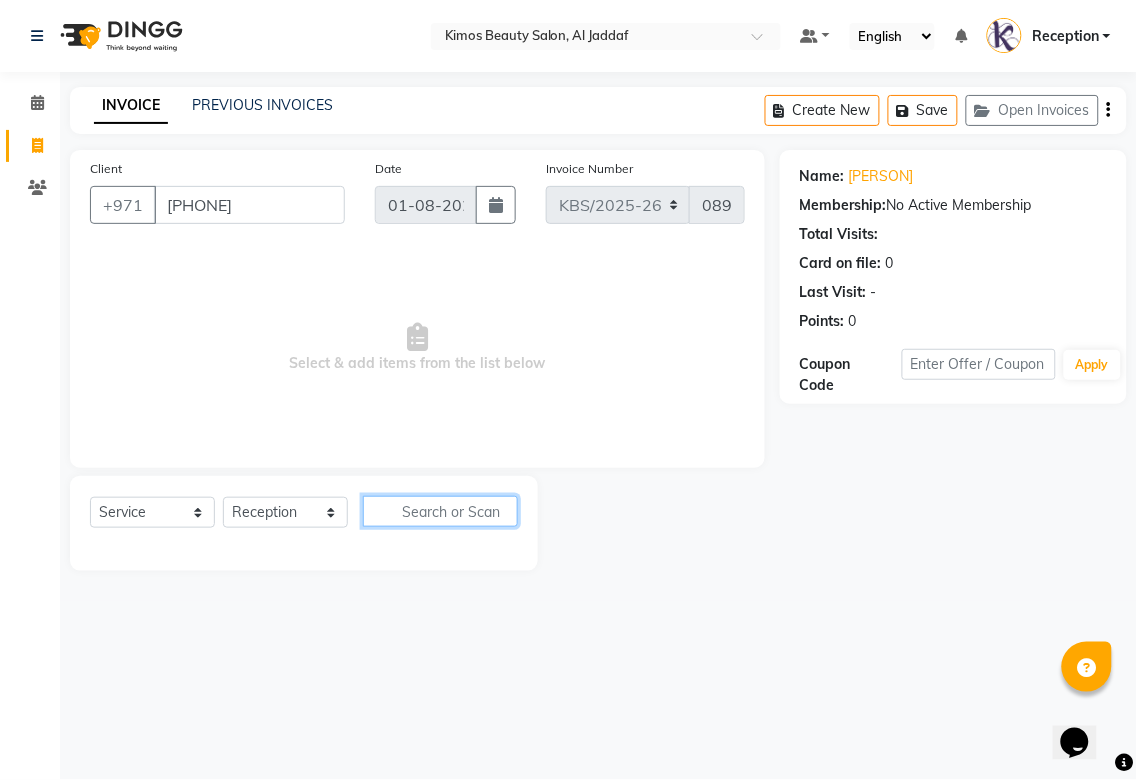click 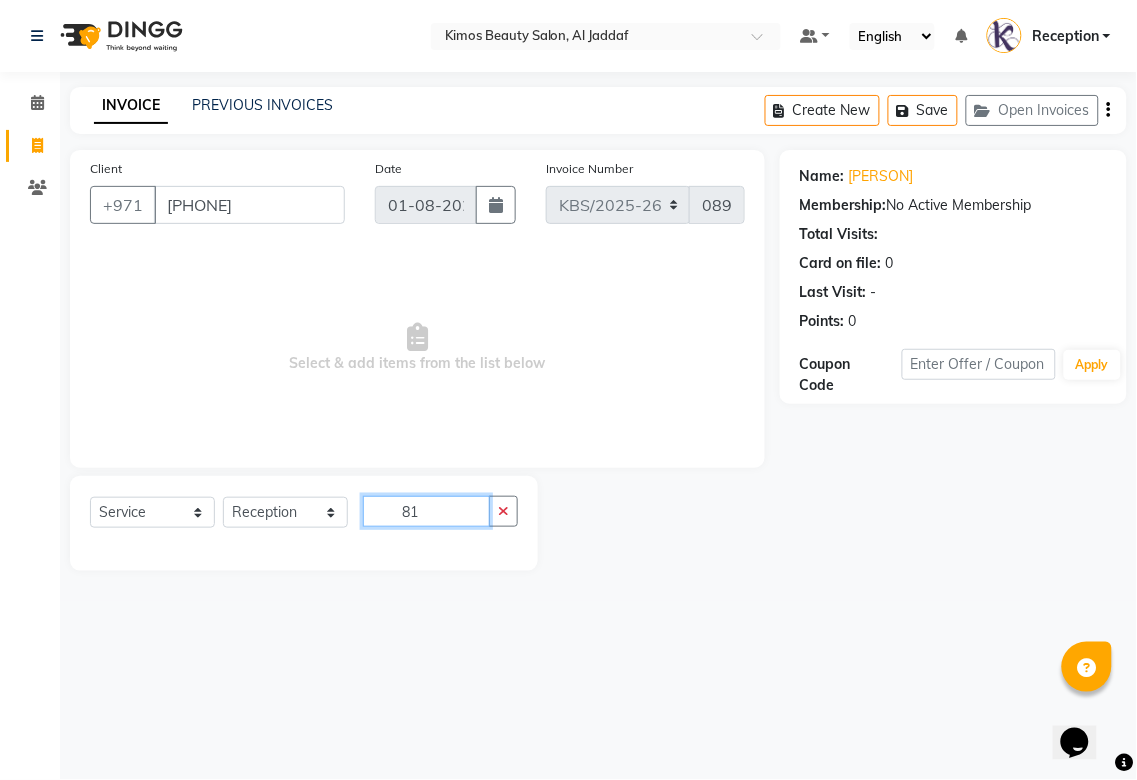 type on "8" 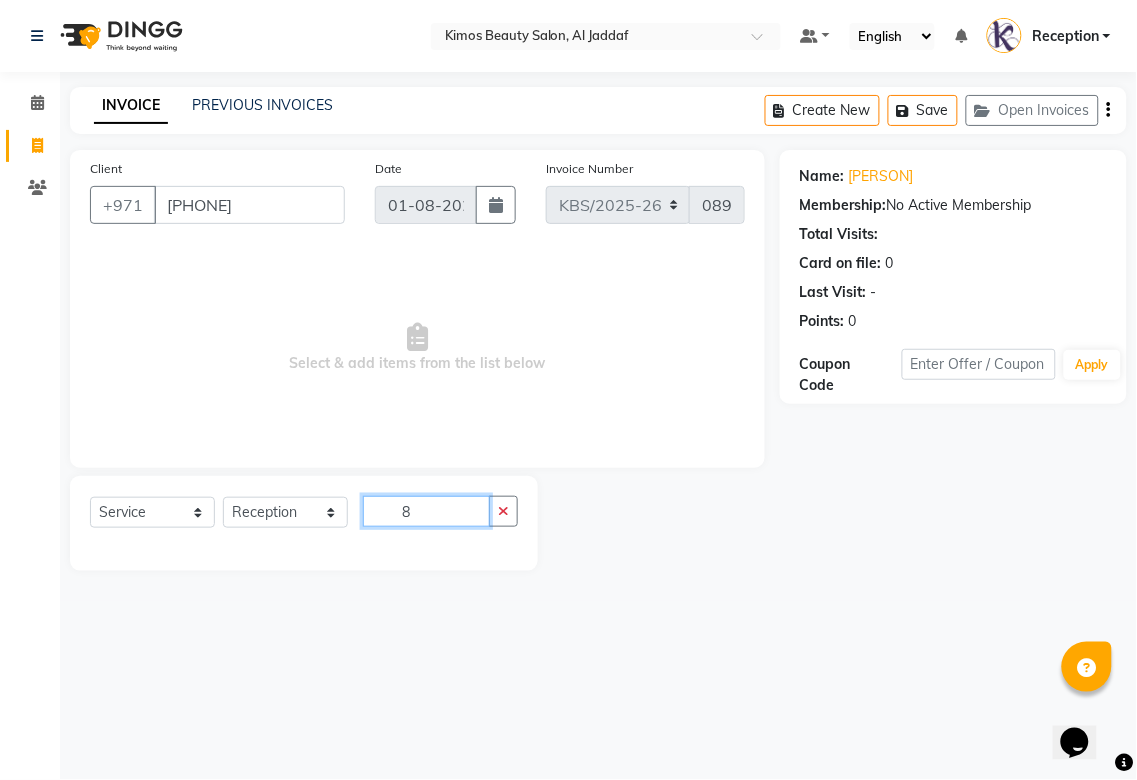 type 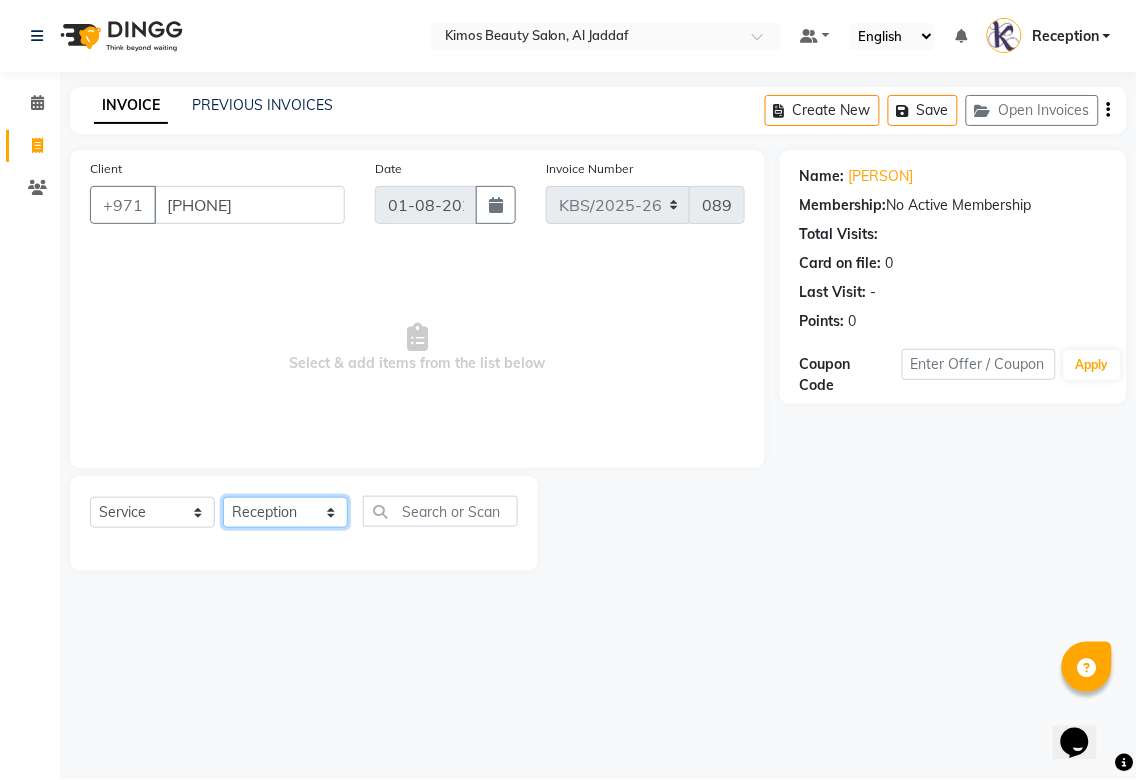 click on "Select Stylist KIMOS [PERSON] Nameta Reception [PERSON] [PERSON]" 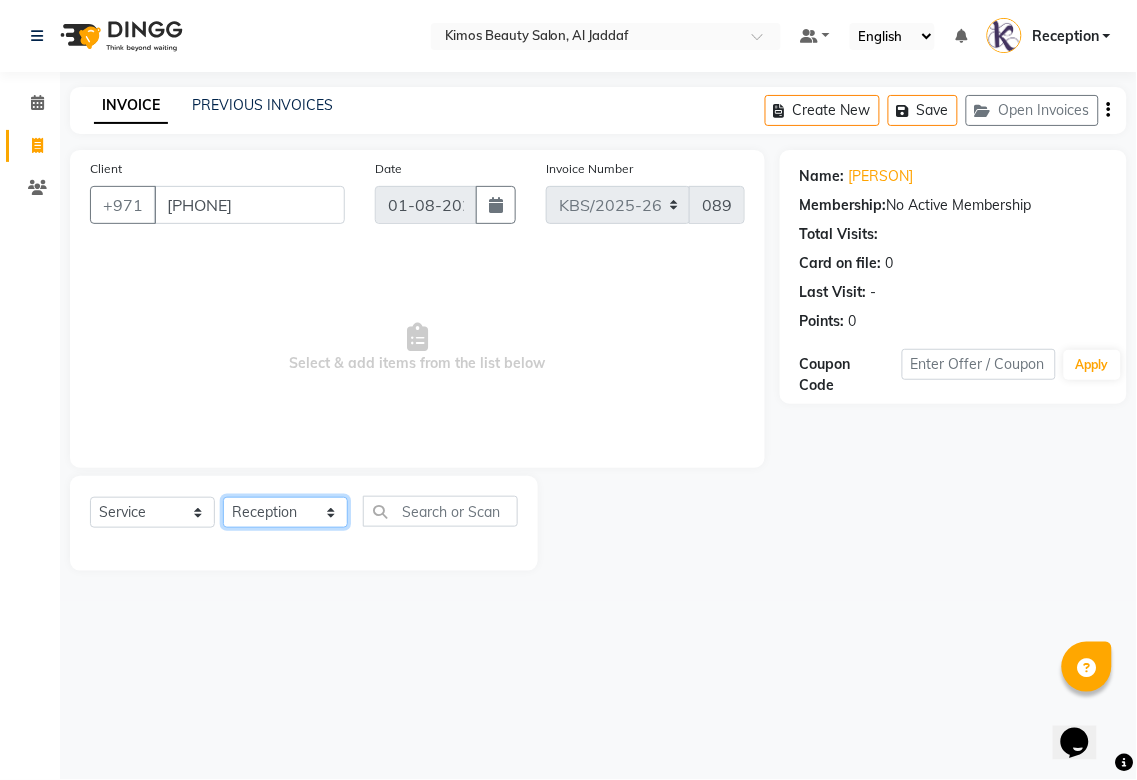 select on "58527" 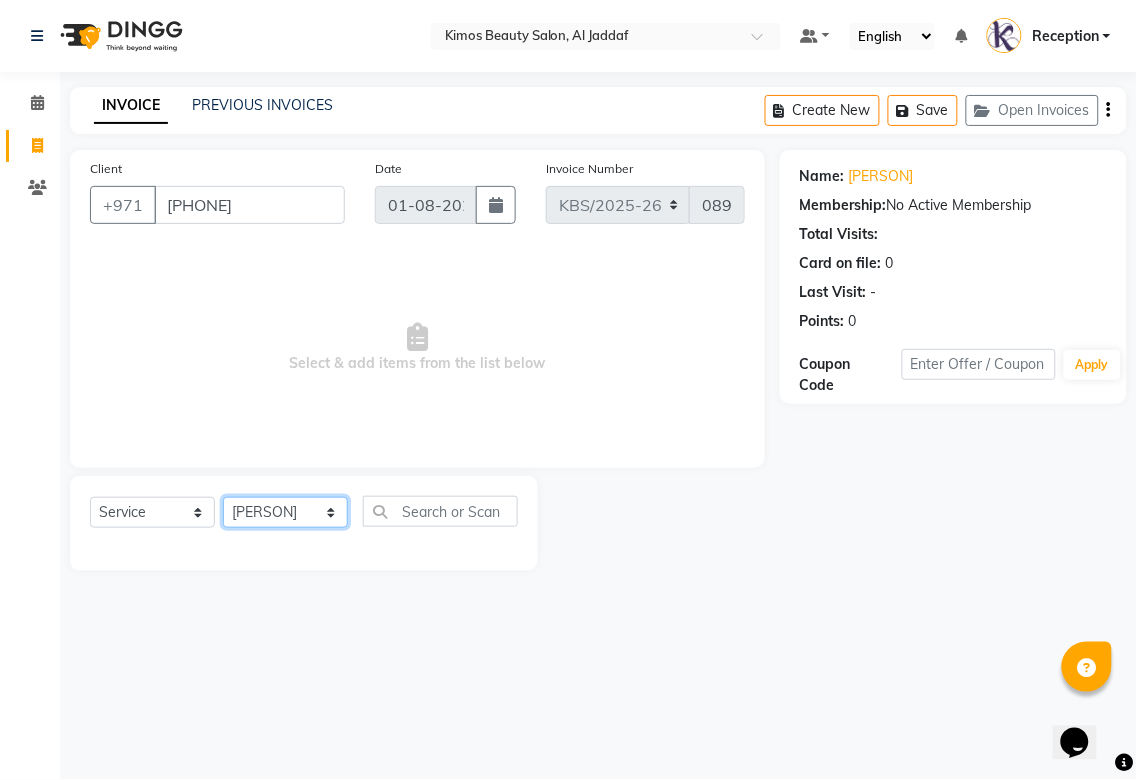 click on "Select Stylist KIMOS [PERSON] Nameta Reception [PERSON] [PERSON]" 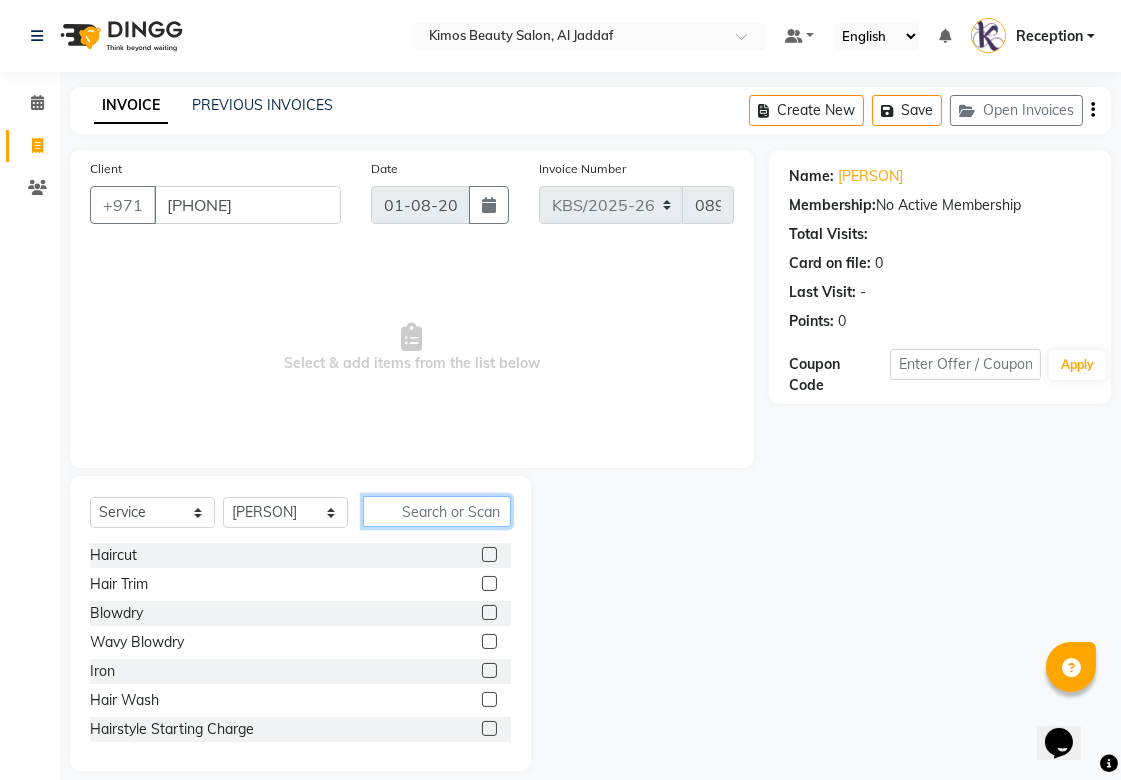 click 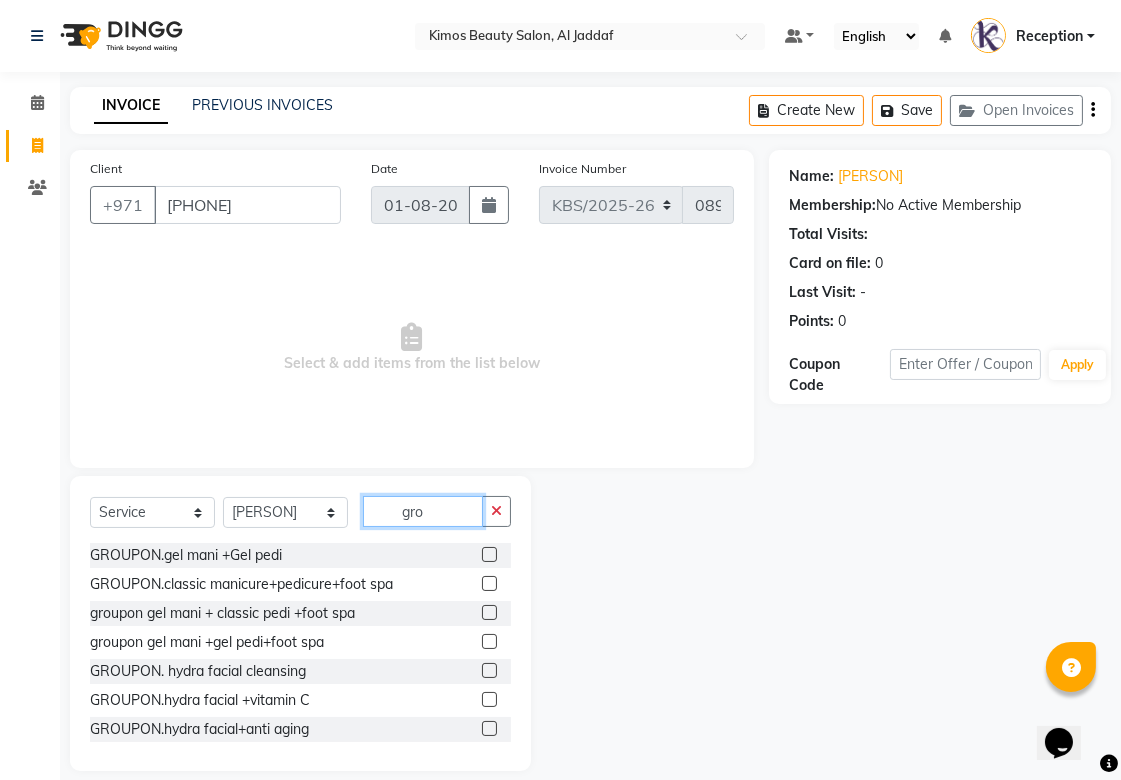 scroll, scrollTop: 234, scrollLeft: 0, axis: vertical 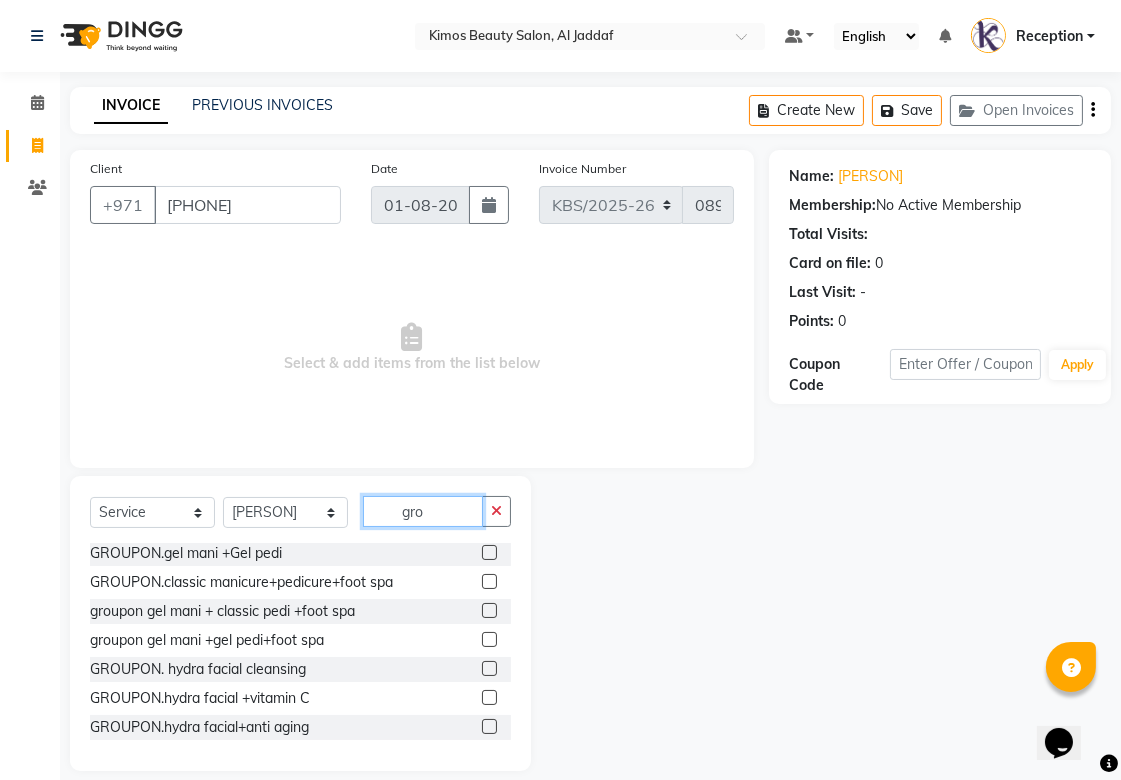 type on "gro" 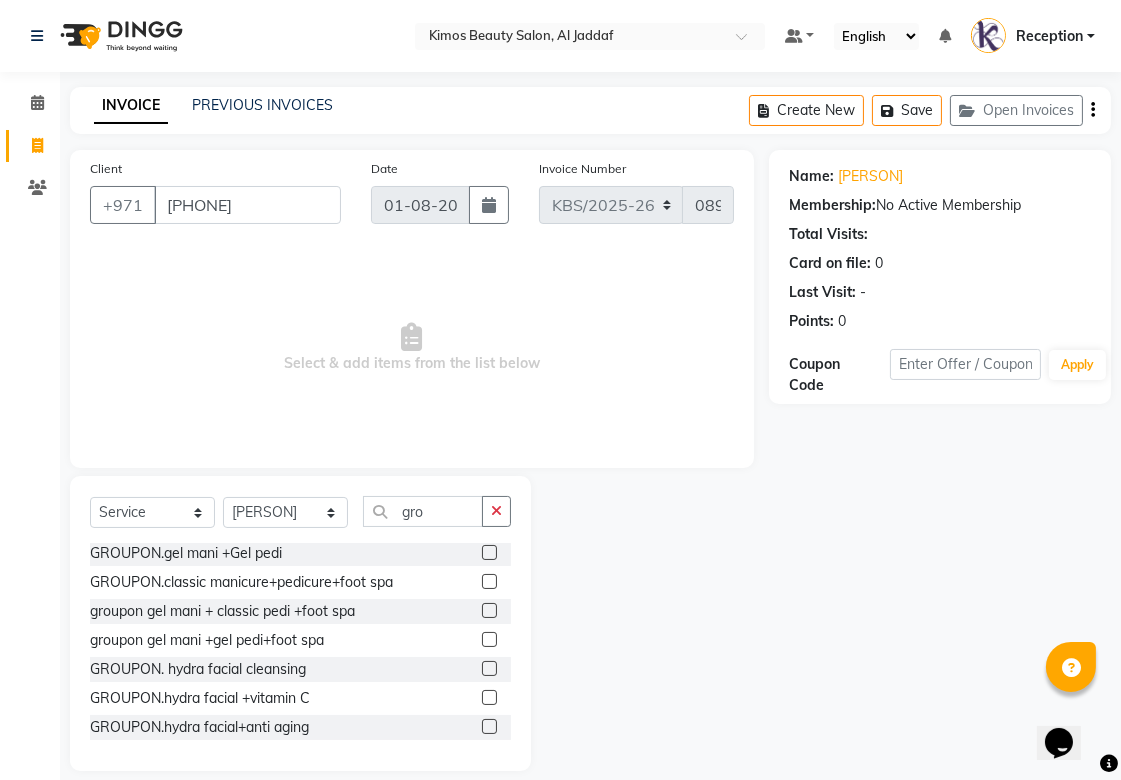 click 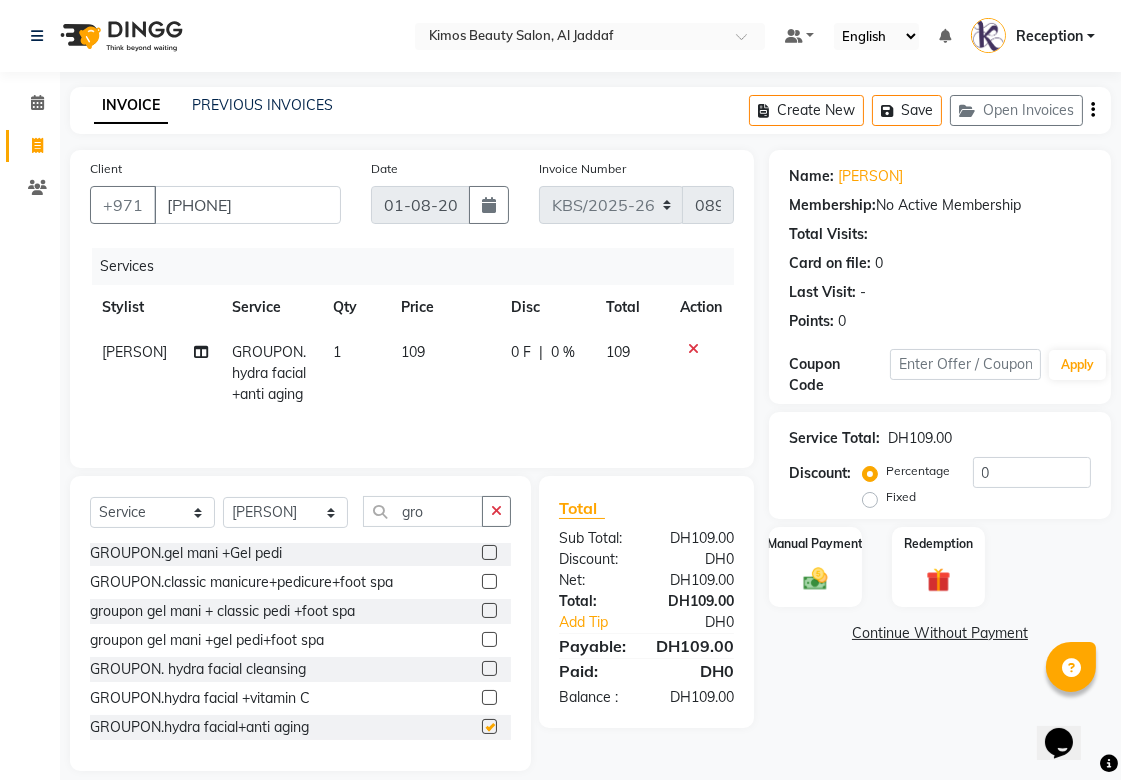 checkbox on "false" 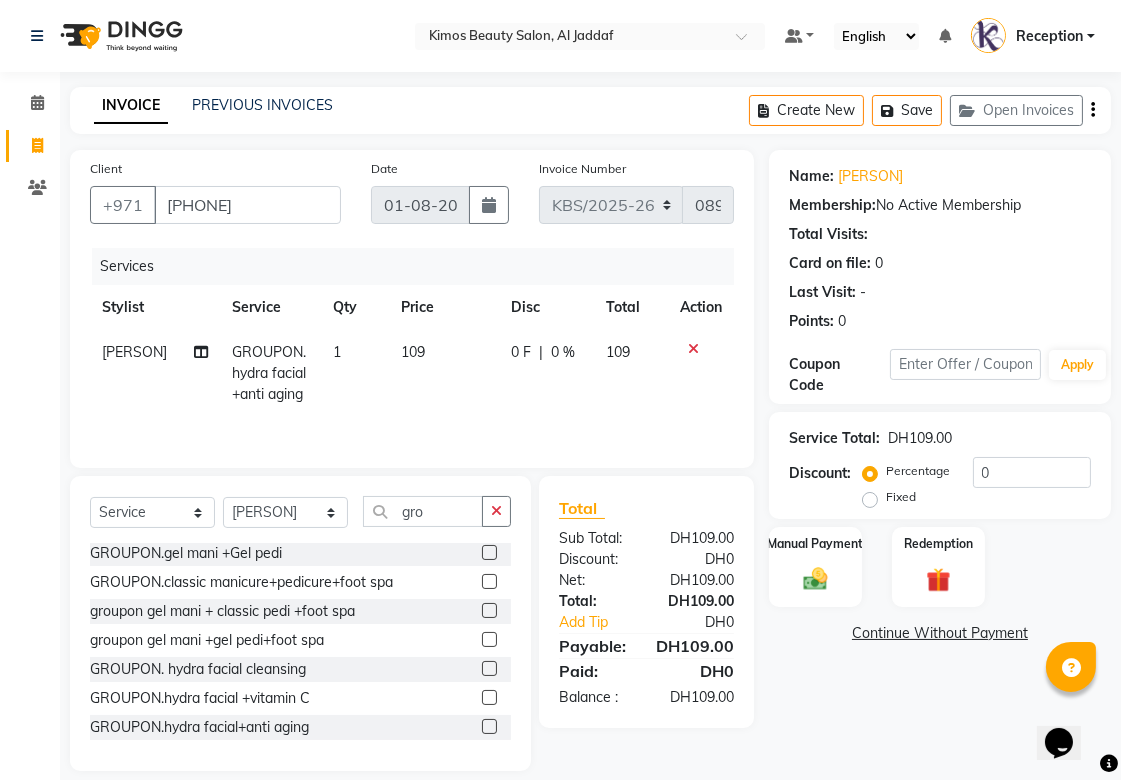 click on "109" 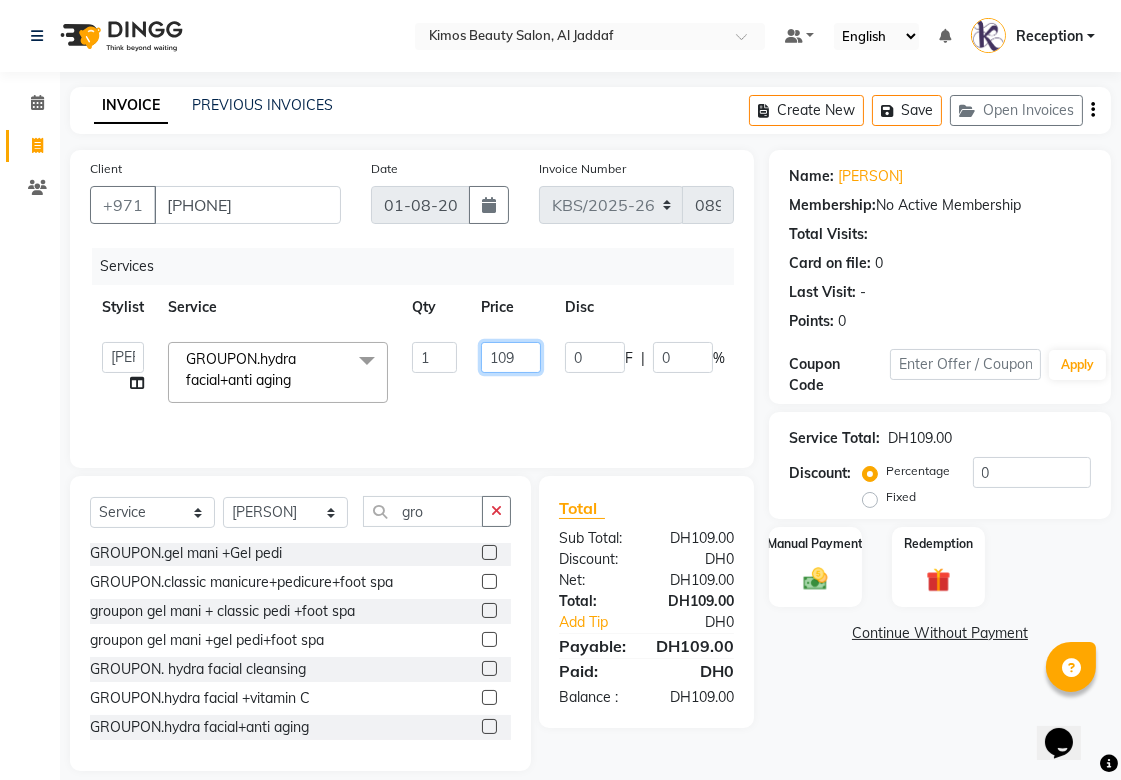 drag, startPoint x: 434, startPoint y: 353, endPoint x: 150, endPoint y: 293, distance: 290.26883 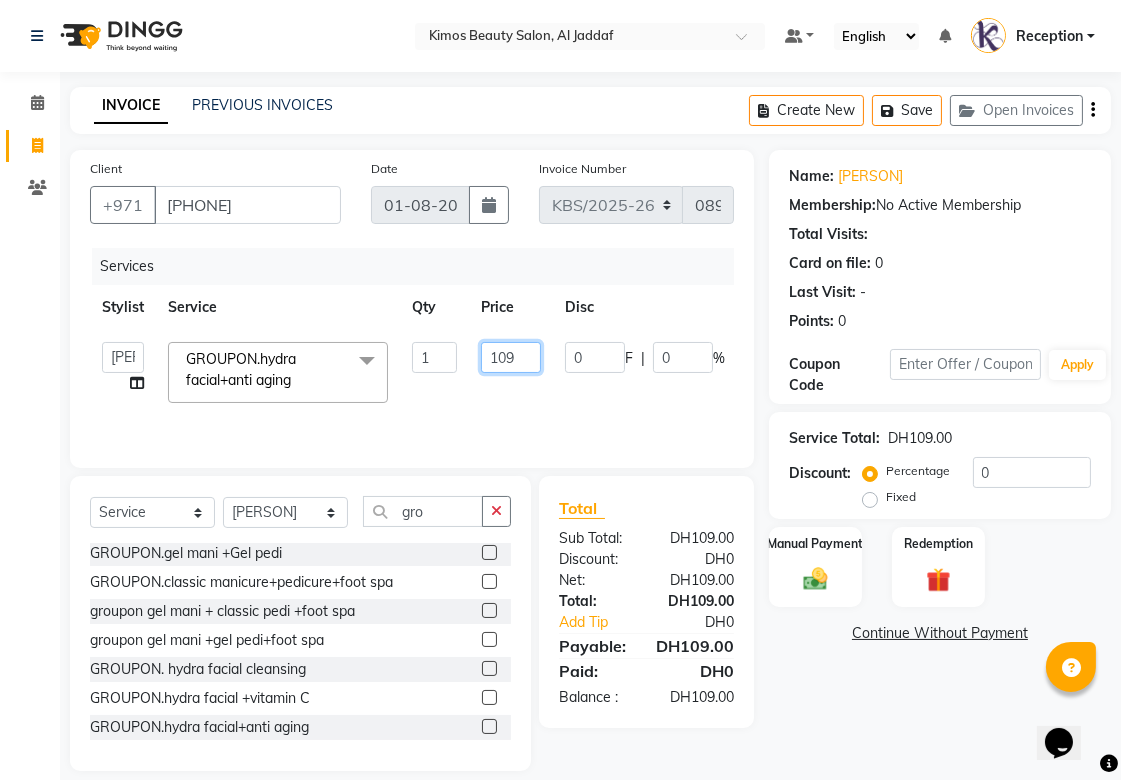 click on "Stylist Service Qty Price Disc Total Action KIMOS mena Nameta Reception [PERSON] [PERSON] GROUPON.hydra facial+anti aging x Haircut Hair Trim Blowdry Wavy Blowdry Iron Hair Wash Hairstyle Starting Charge Full Hair coloring Full hair Coloring Intense Full Hair Color with Bleached Bond Protection with Coloring Curly Hair Root touch up Protein treatment Hot oil Mask Hair Spa treatment Hair Botox Treatment Hair mask Caviar Hair Treatment w/hair mask Hair Discipline Cashmere Mask + Blowdry BB Creme Hair Treatment(Short) Bb Creme Hair Treatment(Long) Keratine Treatment(Short) Keratine Treatment(Long) Oily Hair Organic Balance Mask Exfoliating Scalp Scrub Treatment for oily hair Hair Fiber Repair Treatment Hair Extension Removal 1pc Hair Fix Extension 1pc Extension Fixing 1 full clip Additional Service wavy blow dry long blow dry long extra waxing hair service Roots Touch Up Own Product Highlights starting braids hair wash blowdry(promo) forhead threading GROUPON.hair wash and blow dry hair promo" 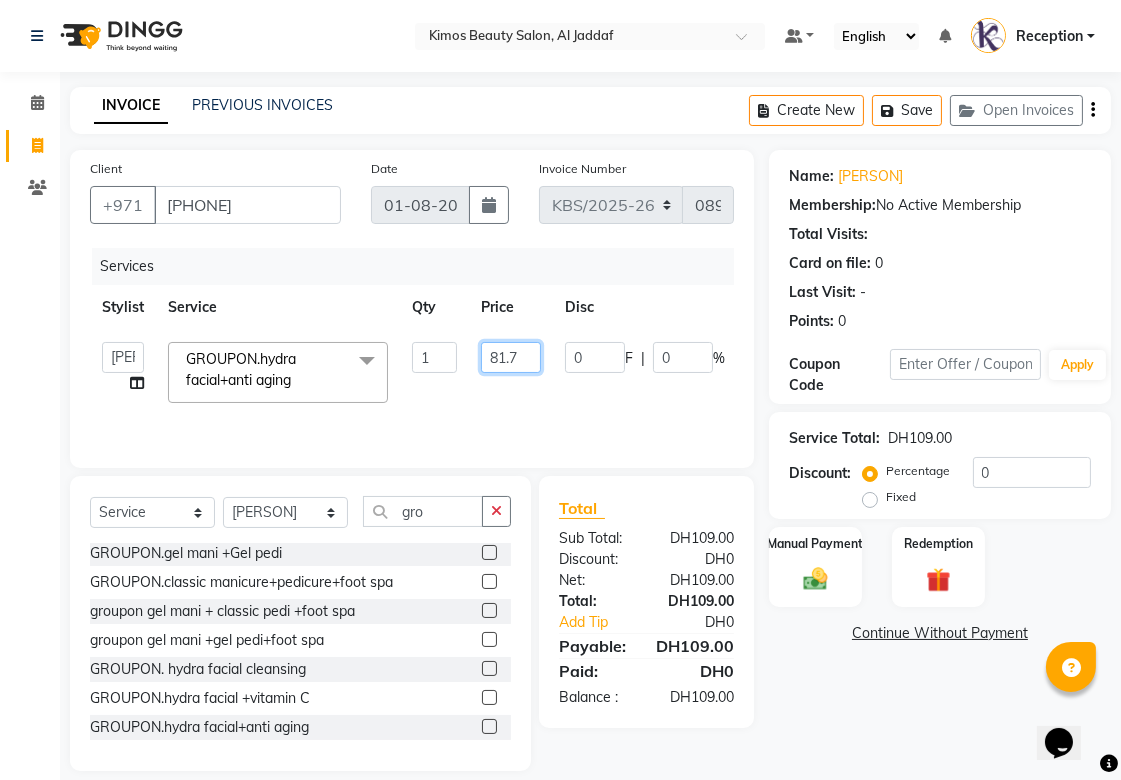 type on "81.75" 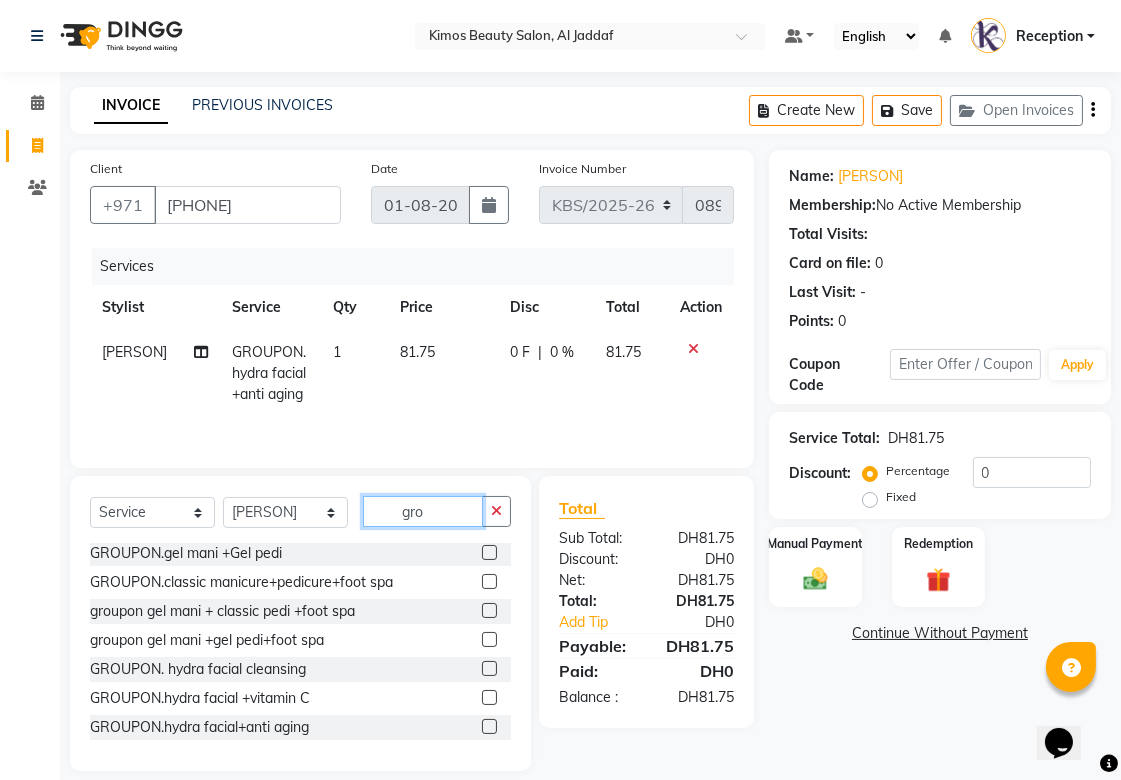 drag, startPoint x: 455, startPoint y: 507, endPoint x: 95, endPoint y: 534, distance: 361.01108 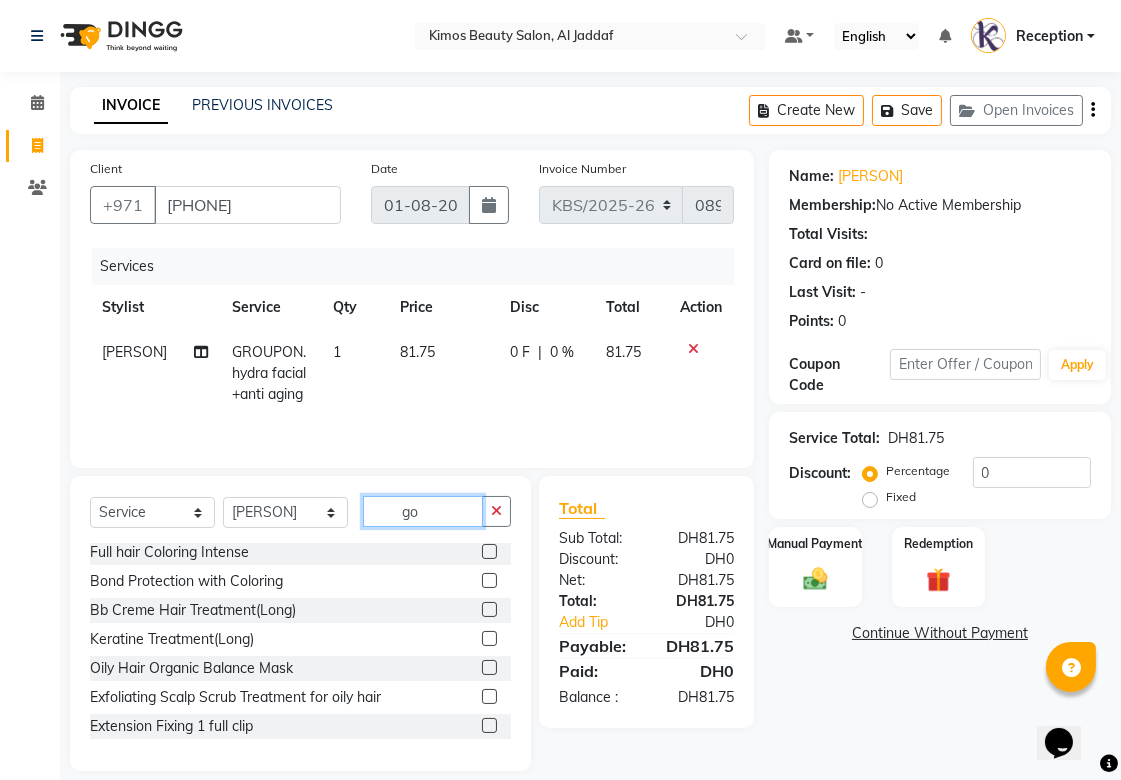 scroll, scrollTop: 0, scrollLeft: 0, axis: both 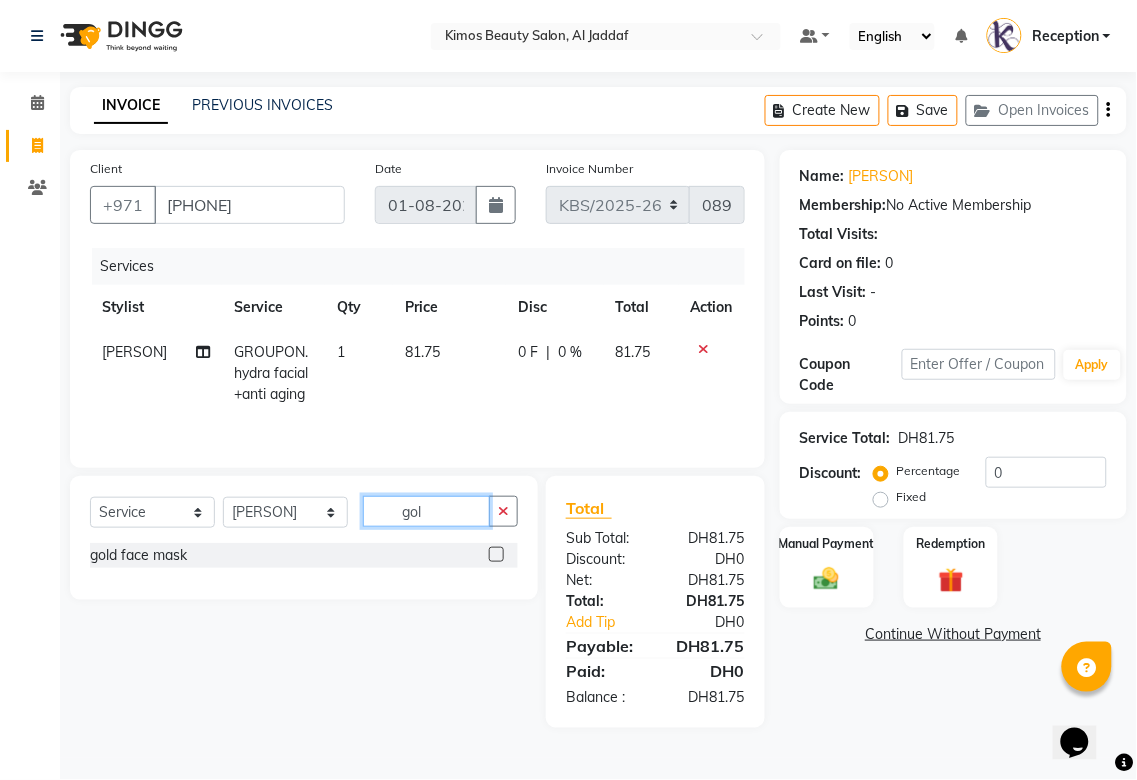 type on "gol" 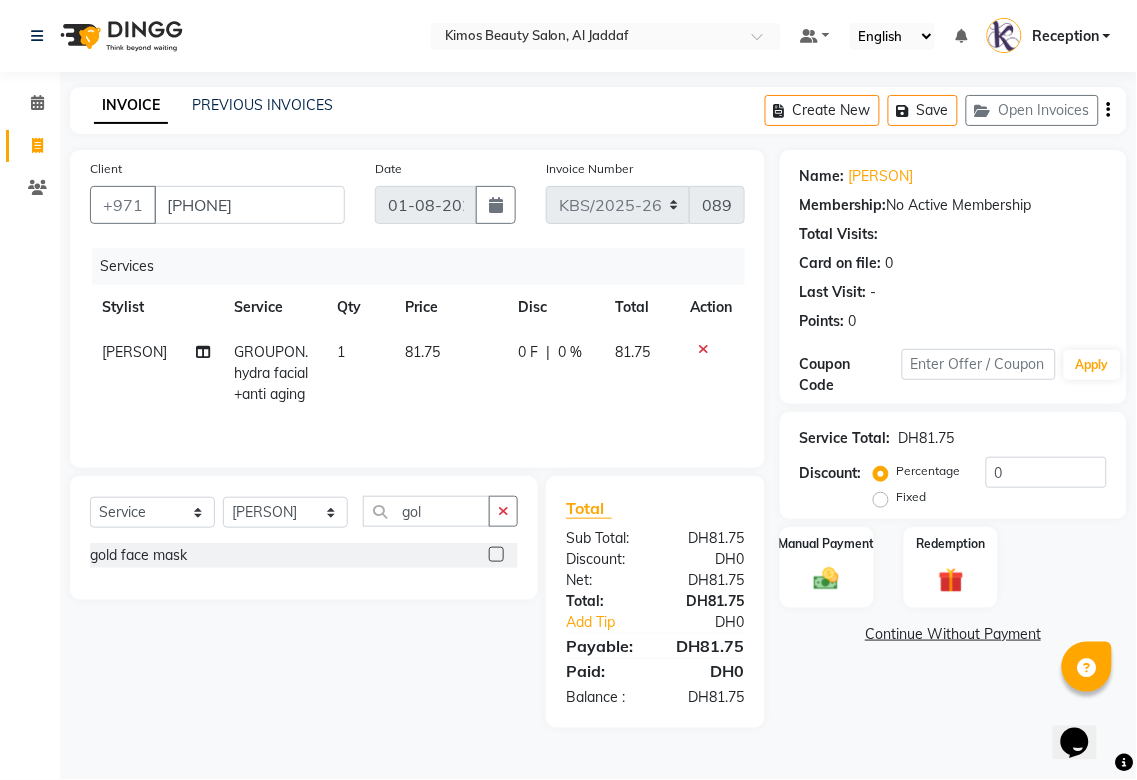 click 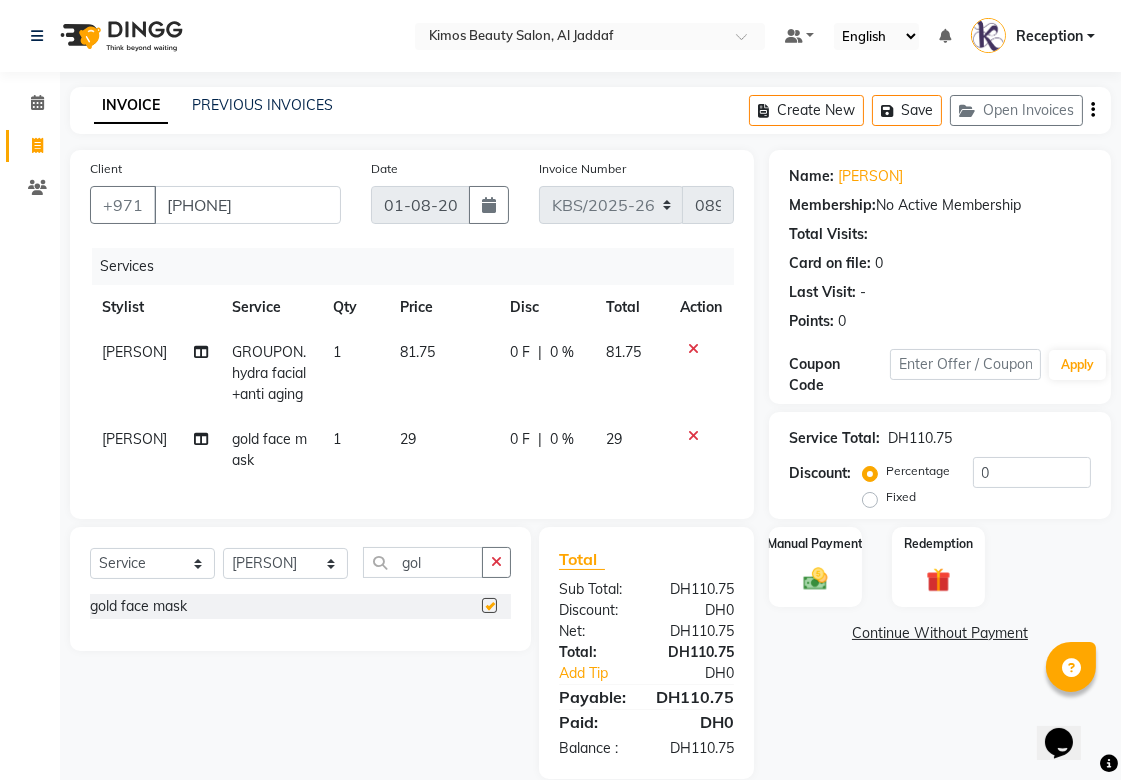 checkbox on "false" 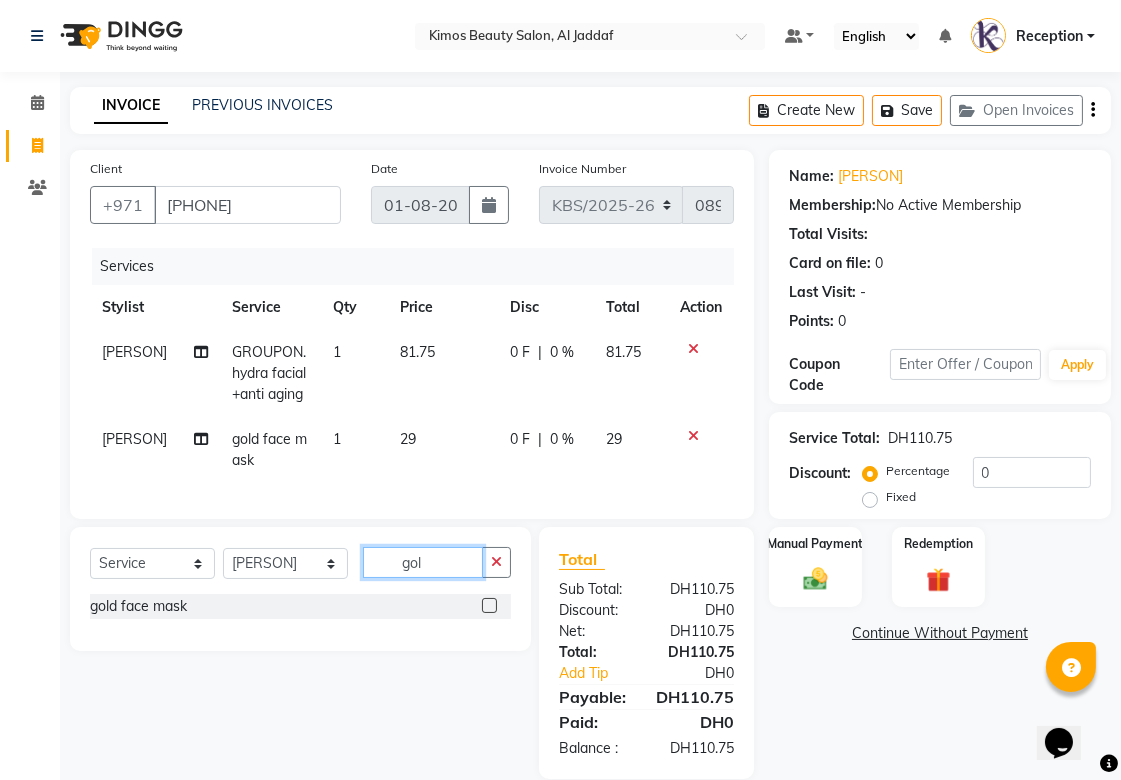 drag, startPoint x: 434, startPoint y: 580, endPoint x: 163, endPoint y: 567, distance: 271.3116 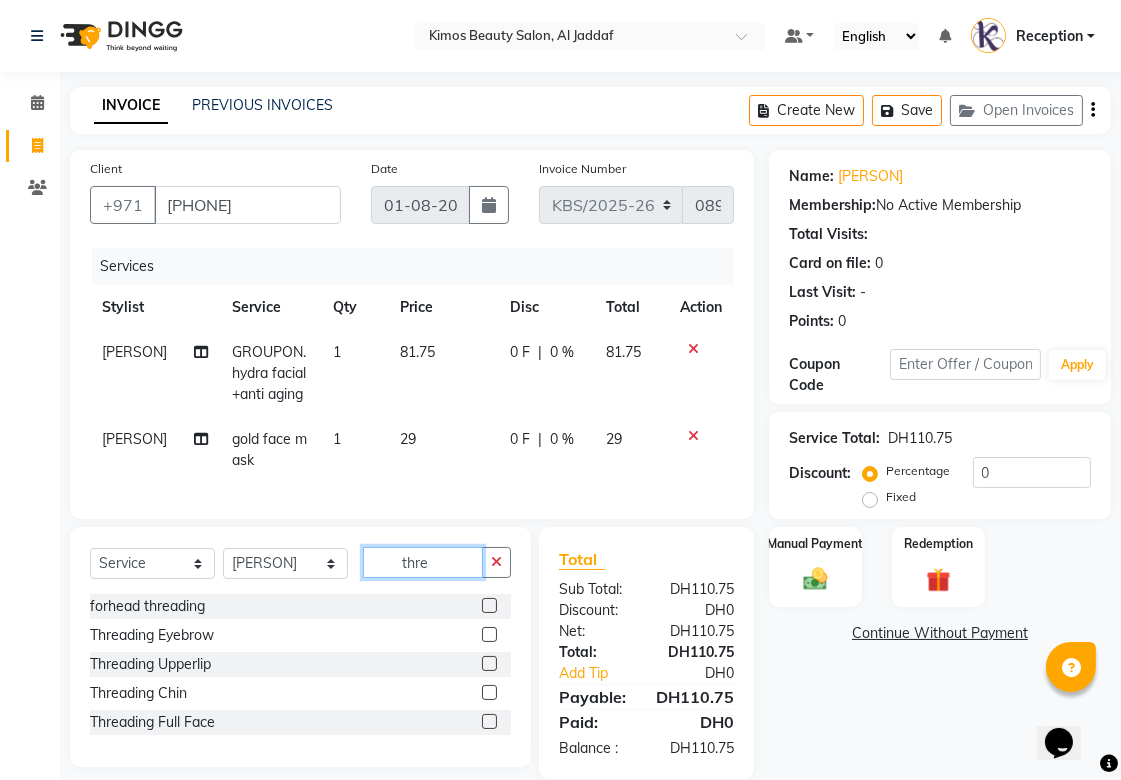 type on "thre" 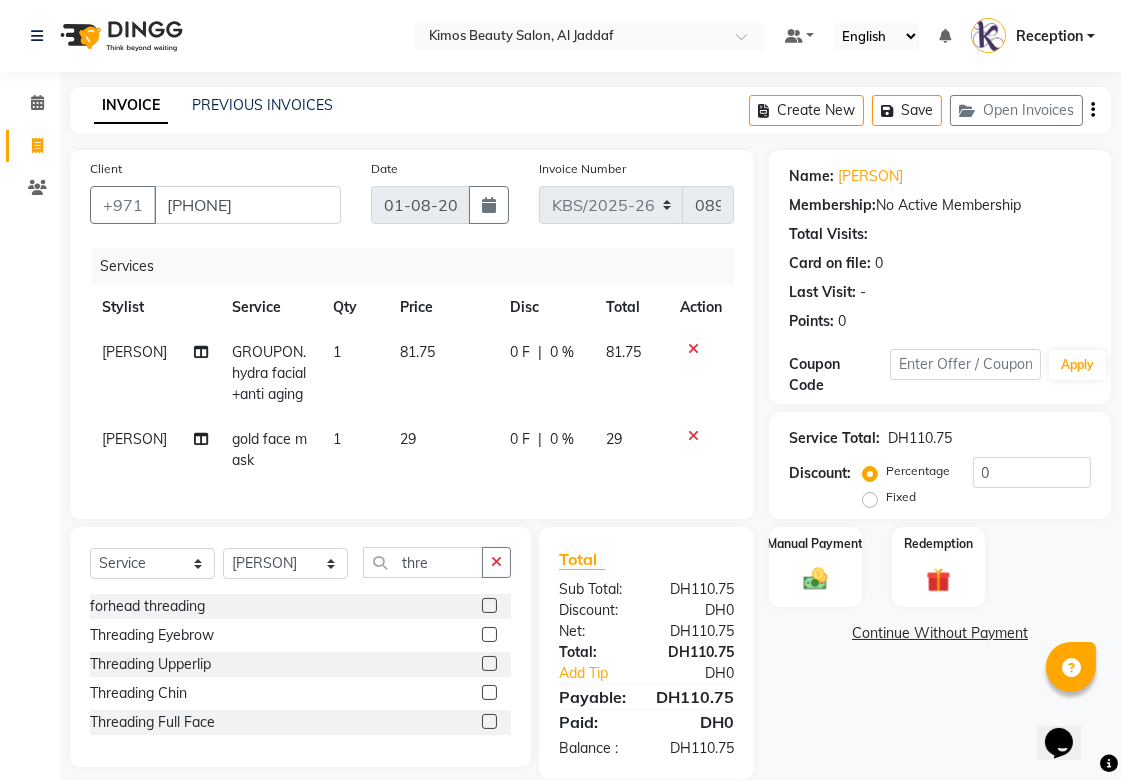 click 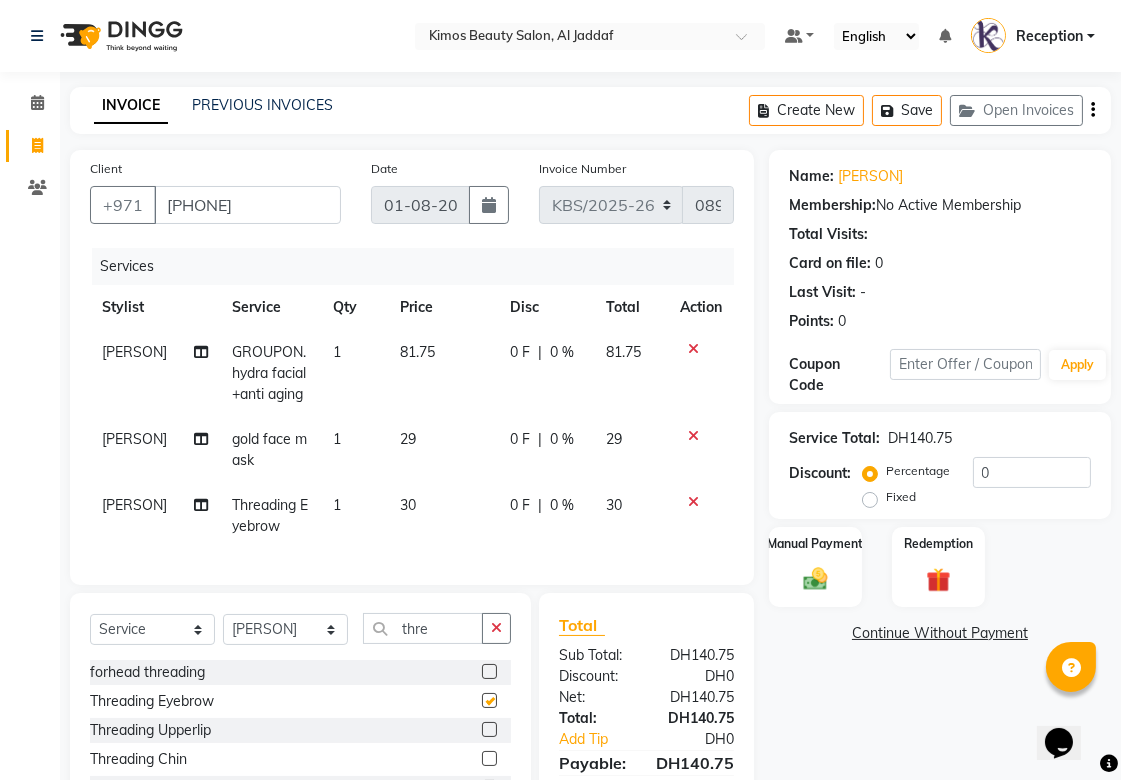 checkbox on "false" 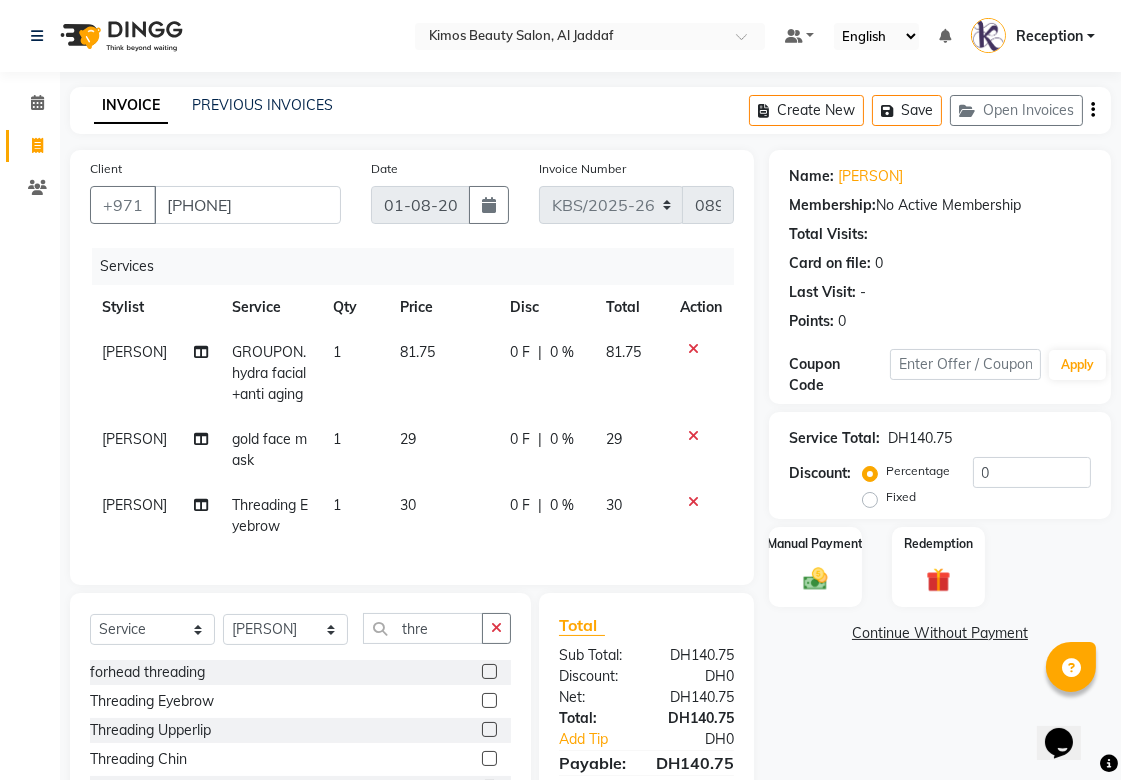click on "Name: [PERSON] Membership: No Active Membership Total Visits: Card on file: 0 Last Visit: - Points: 0 Coupon Code Apply Service Total: DH140.75 Discount: Percentage Fixed 0 Manual Payment Redemption Continue Without Payment" 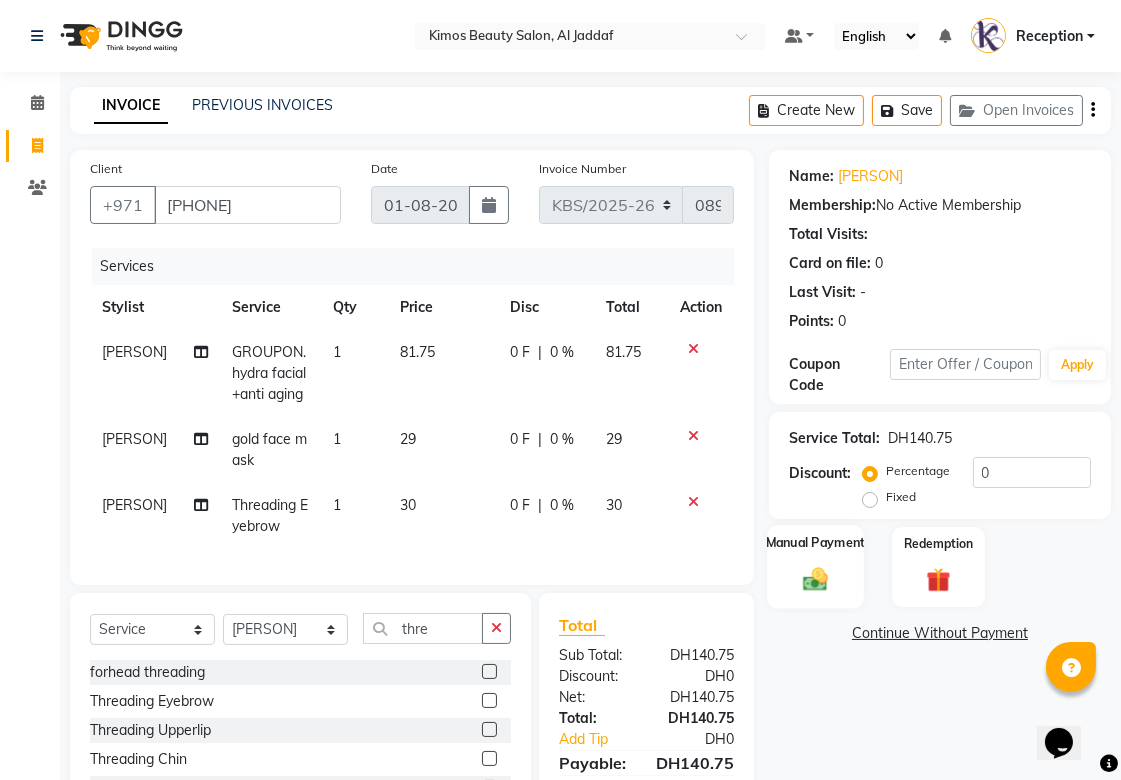 click on "Manual Payment" 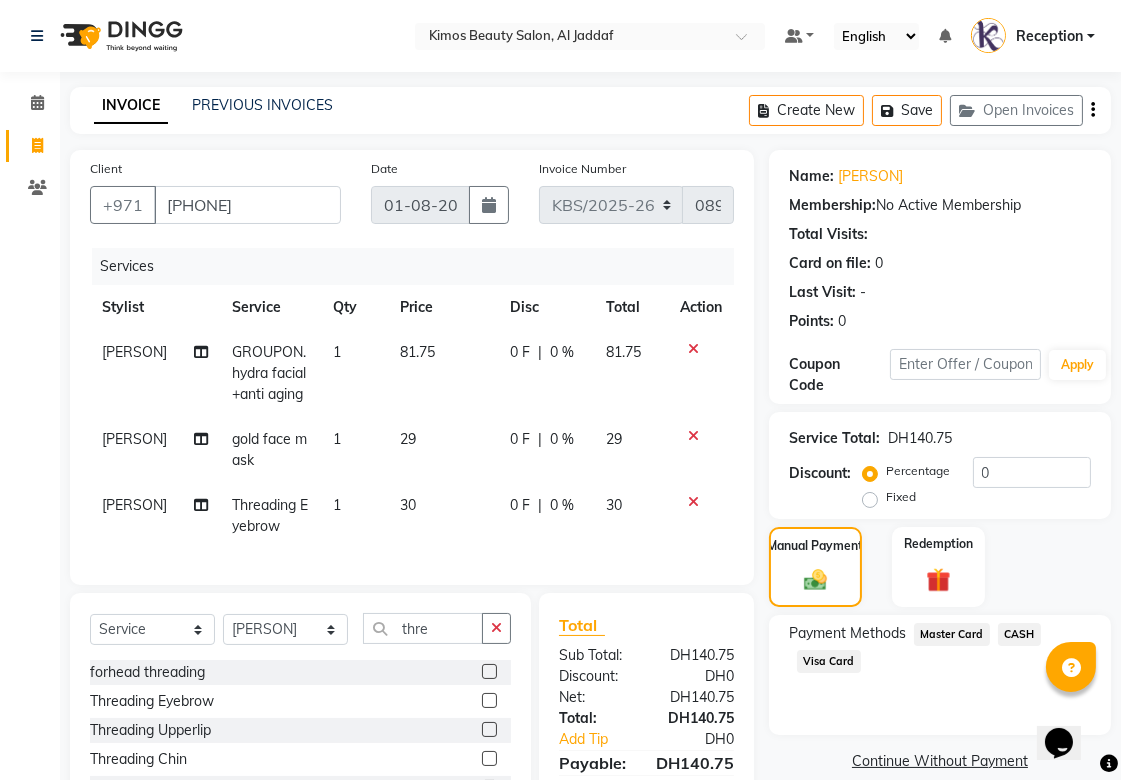click on "Visa Card" 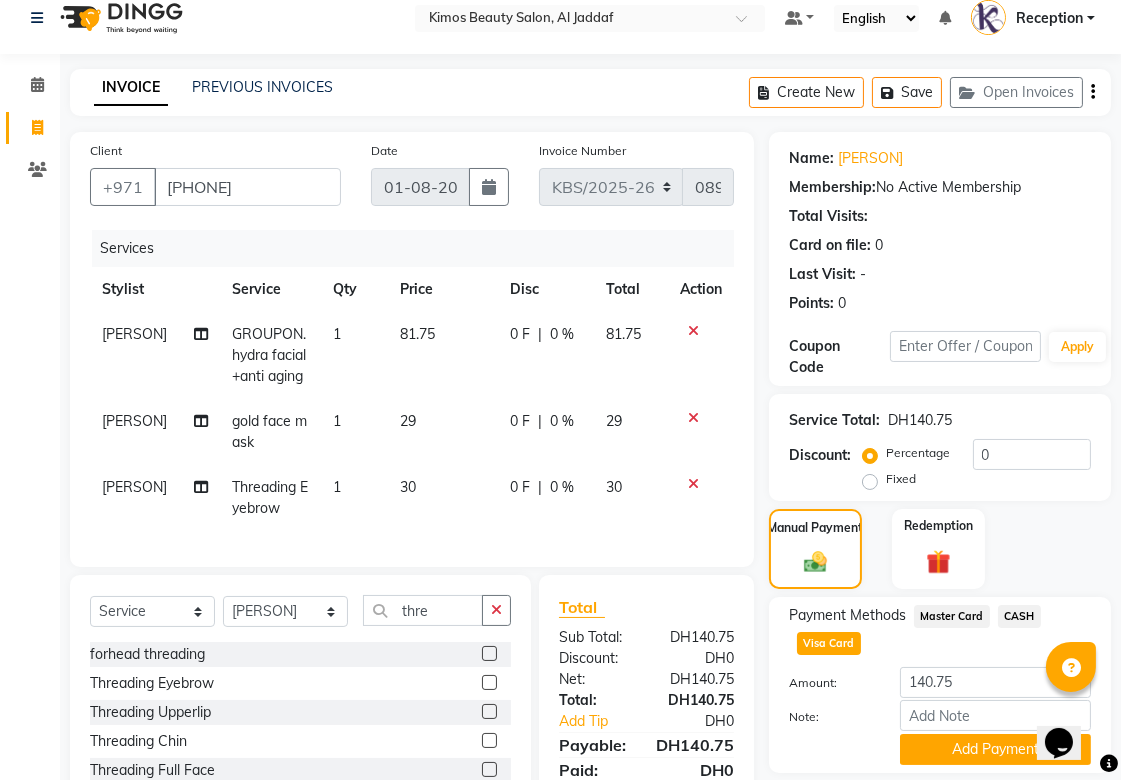scroll, scrollTop: 112, scrollLeft: 0, axis: vertical 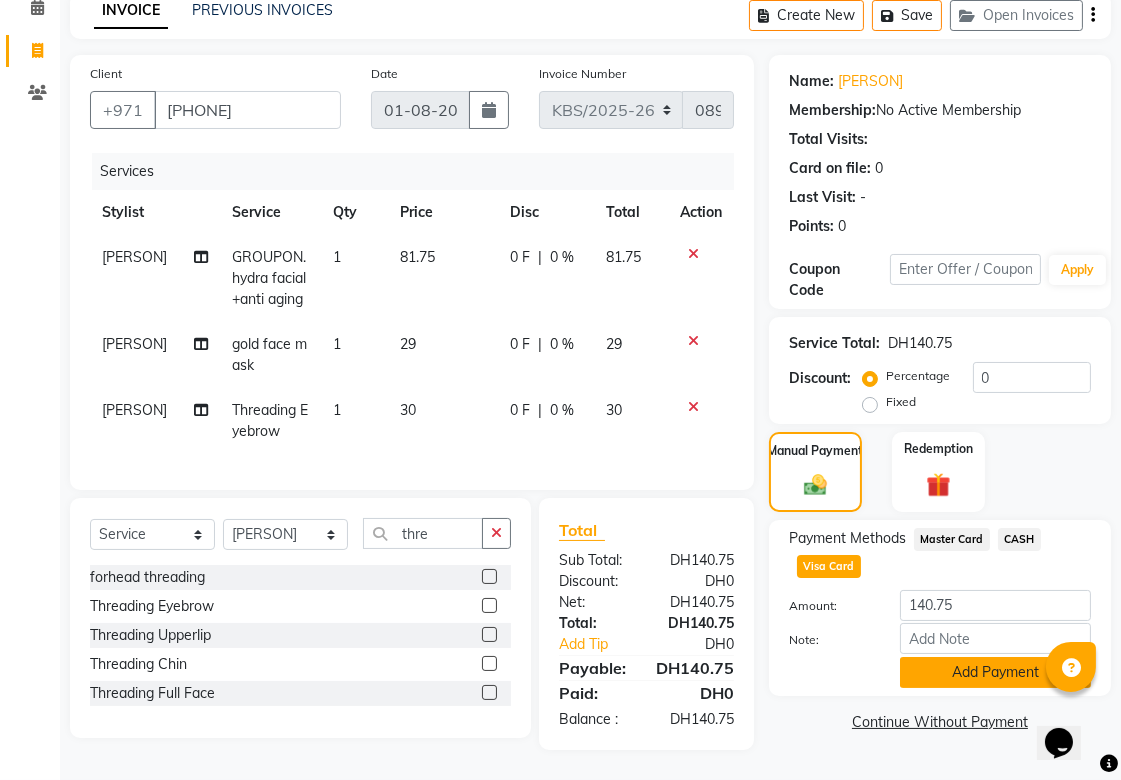 click on "Add Payment" 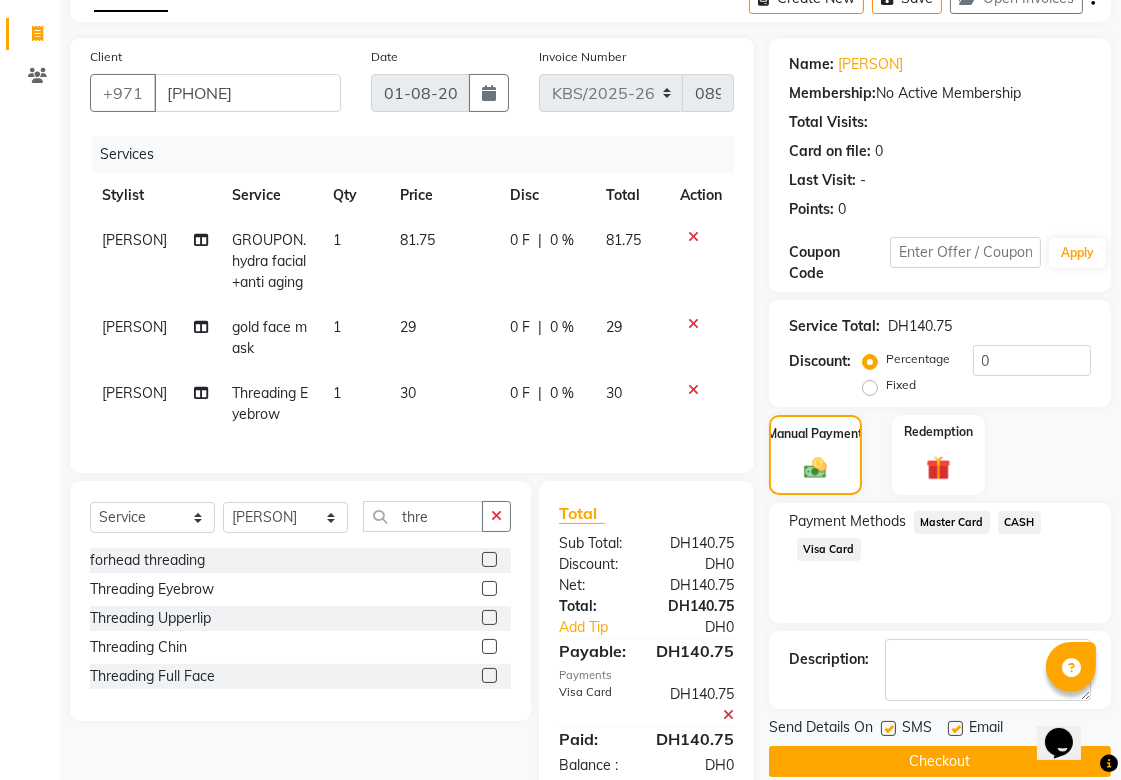 click on "Checkout" 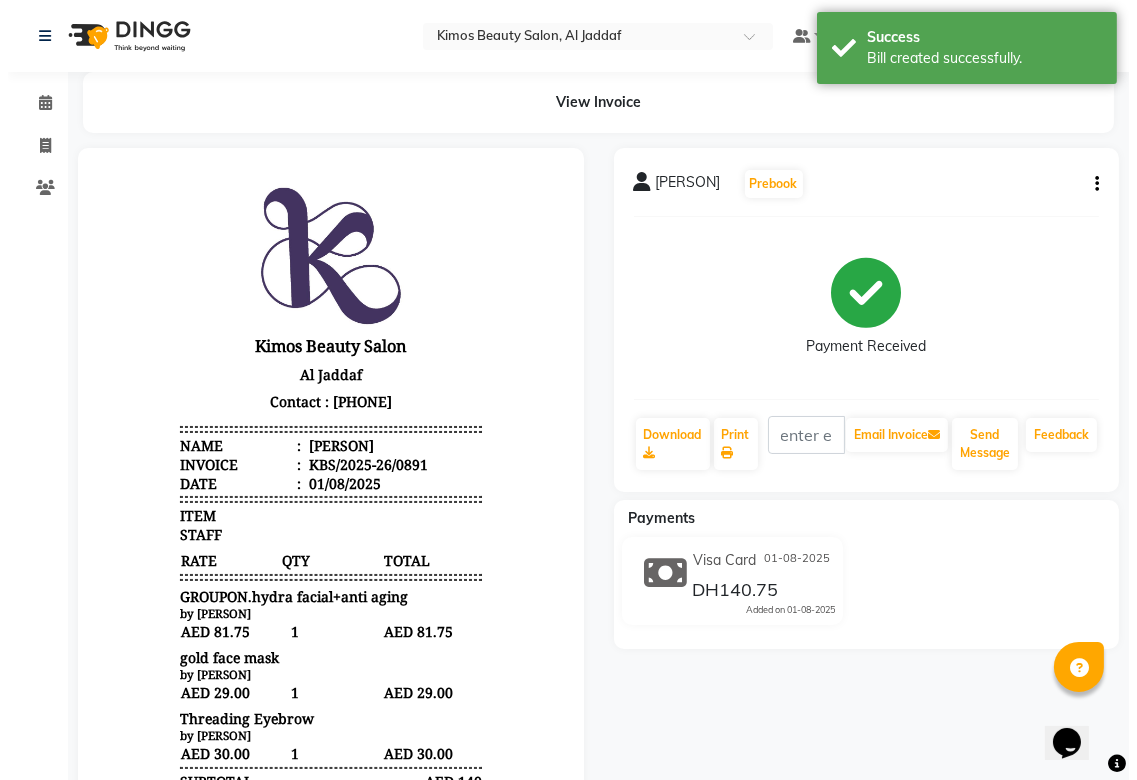 scroll, scrollTop: 0, scrollLeft: 0, axis: both 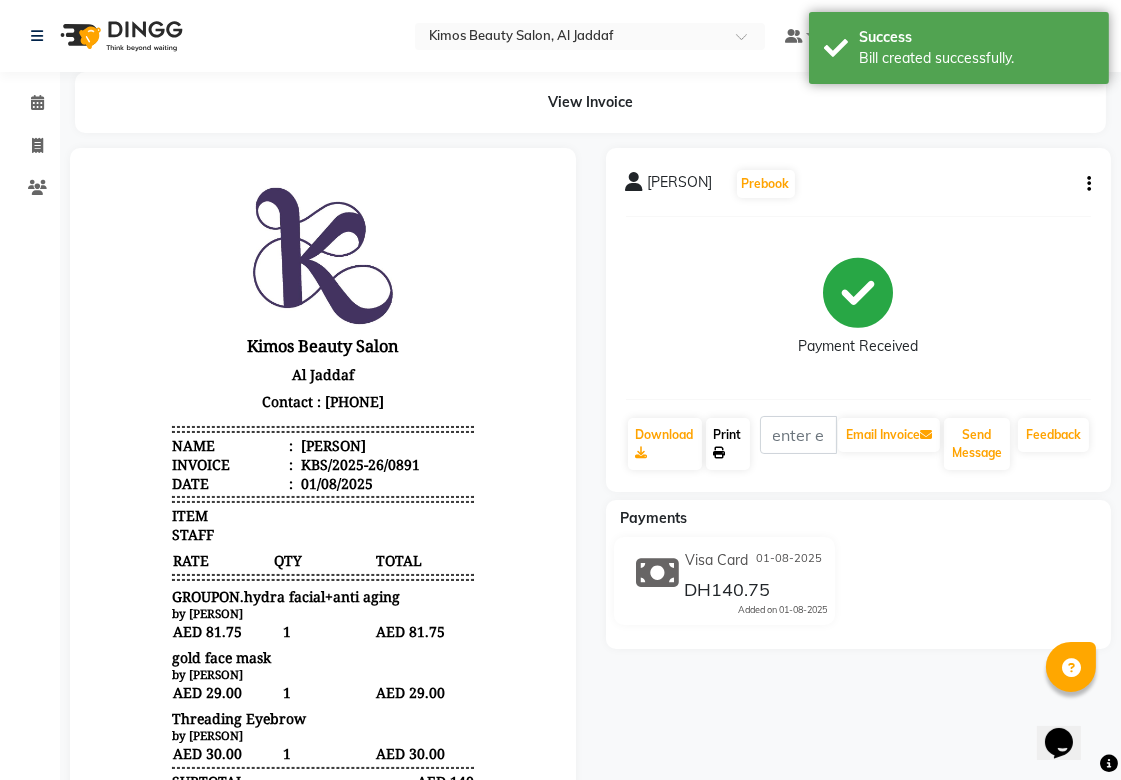 click on "Print" 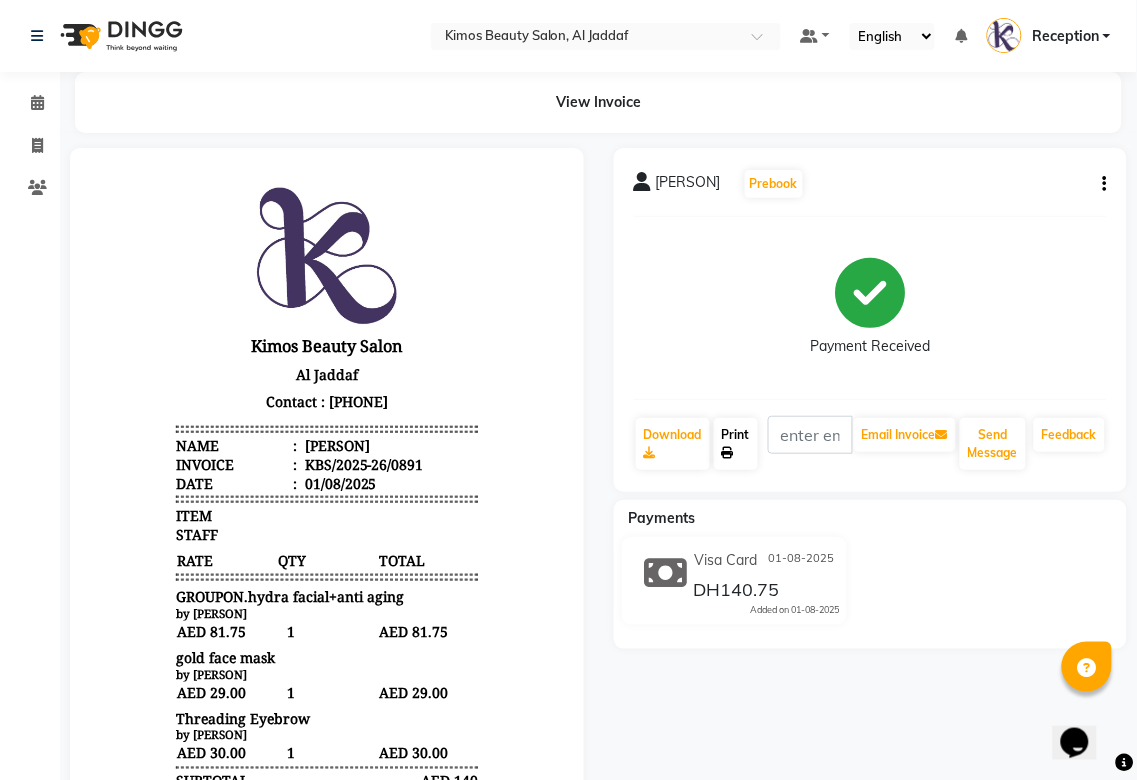 select on "service" 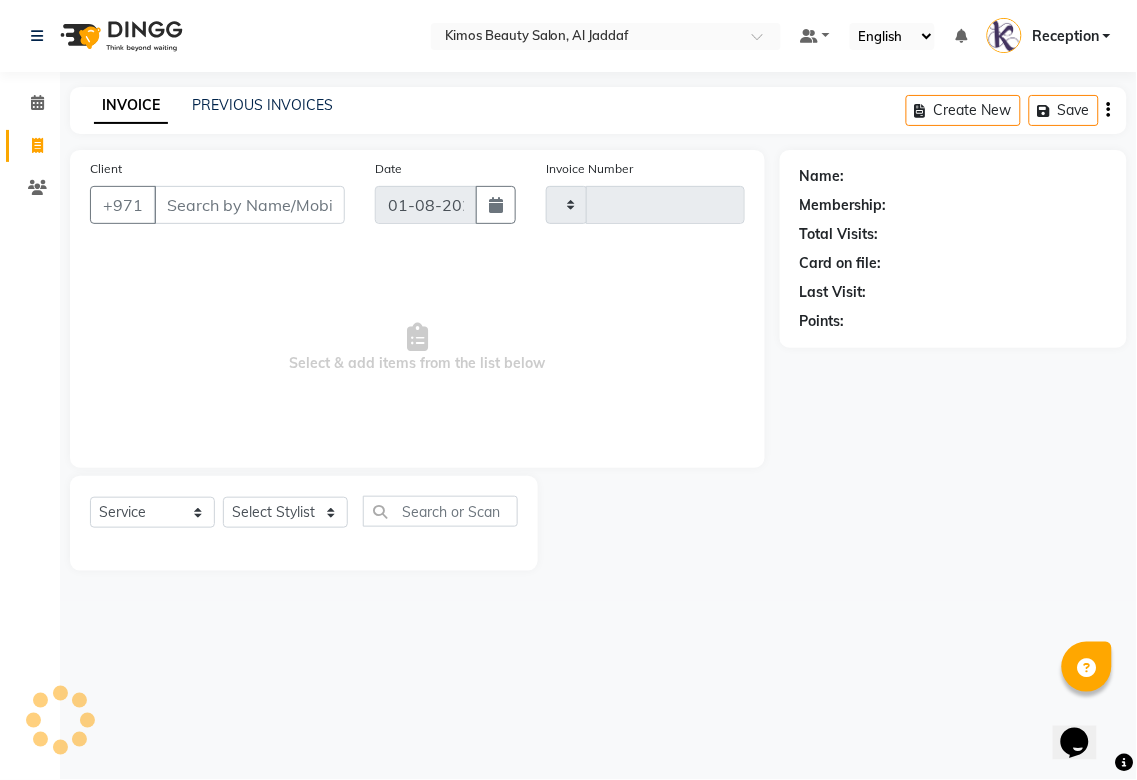 type on "0892" 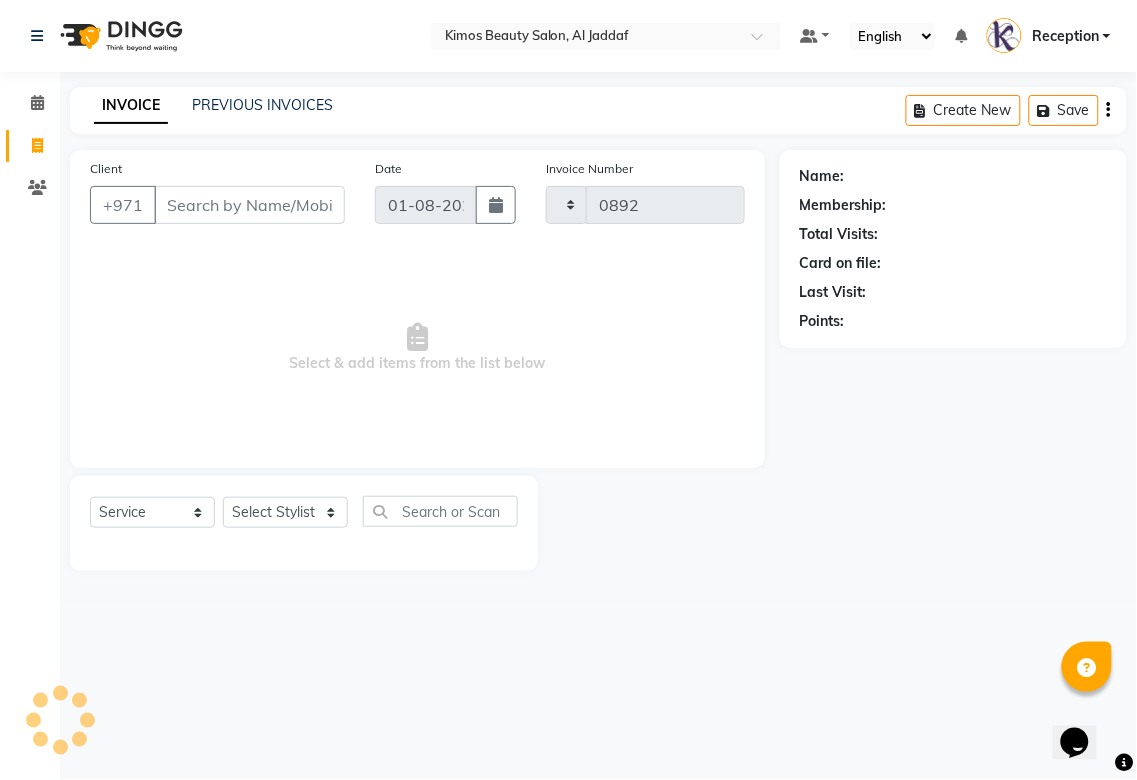 select on "3941" 